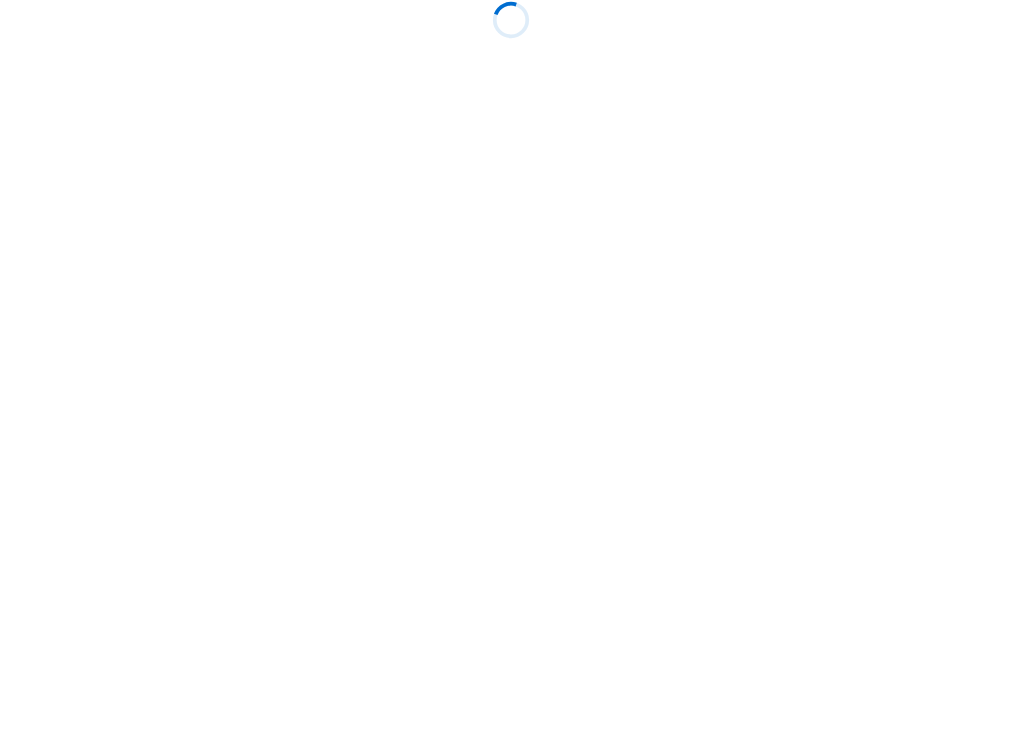 scroll, scrollTop: 0, scrollLeft: 0, axis: both 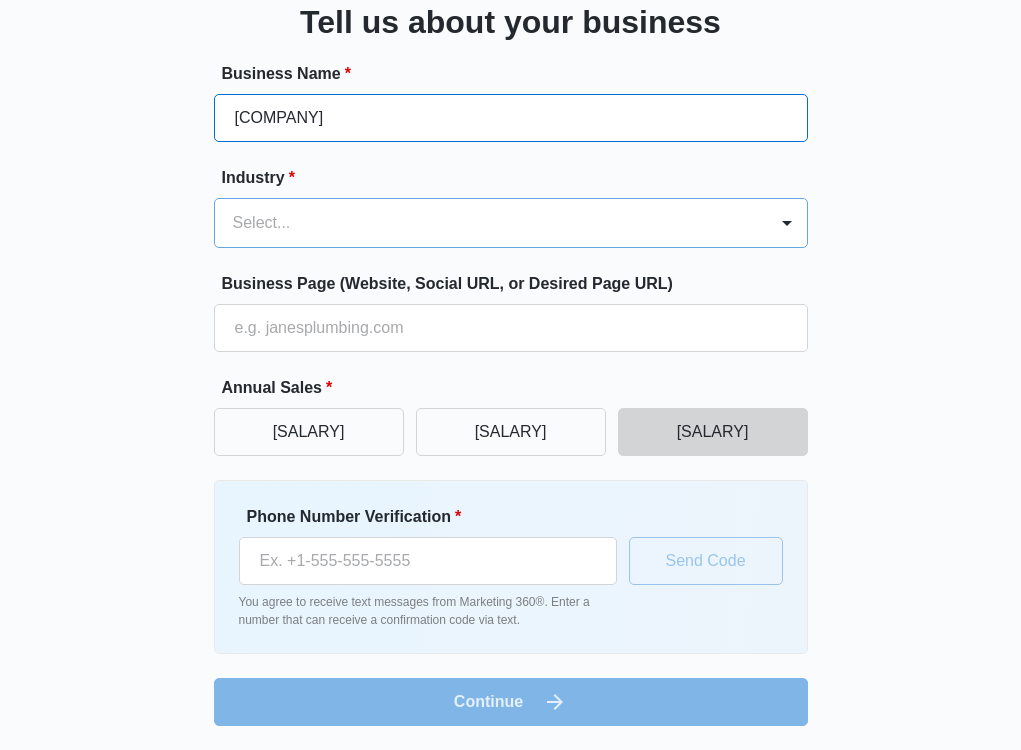 type on "[COMPANY]" 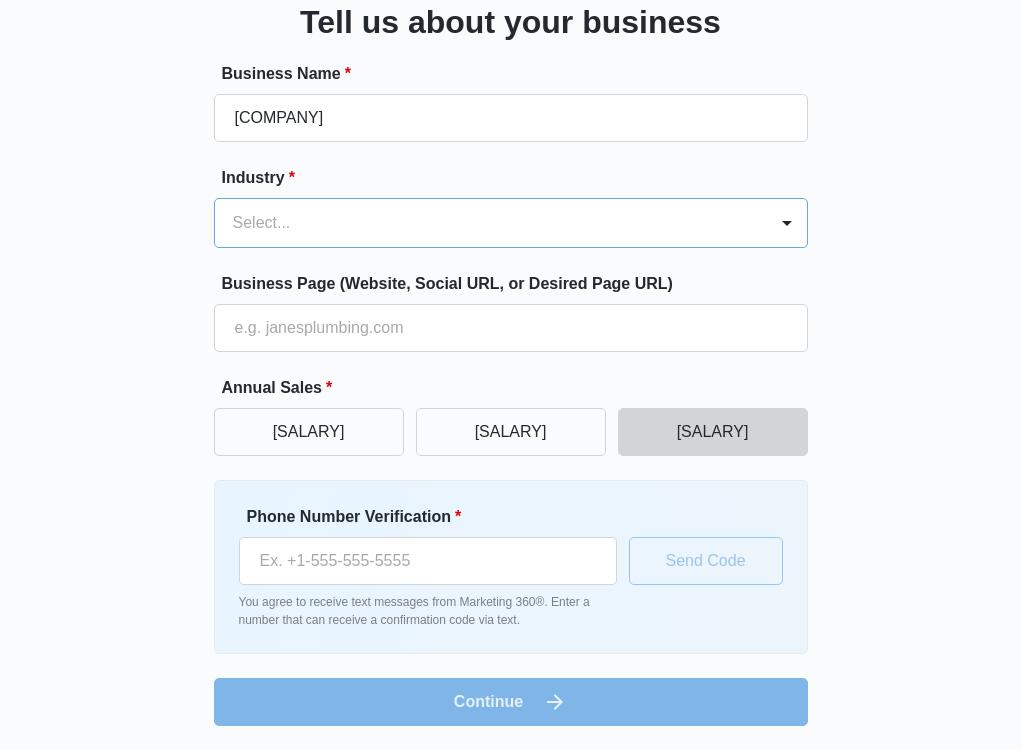 click at bounding box center [487, 223] 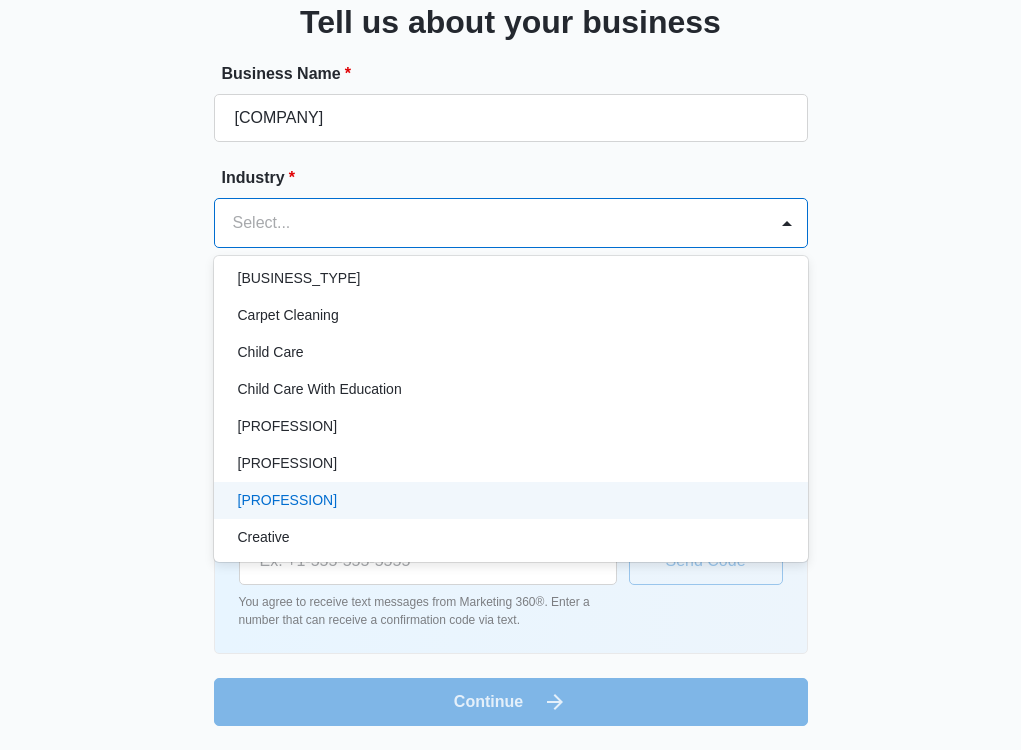 scroll, scrollTop: 84, scrollLeft: 0, axis: vertical 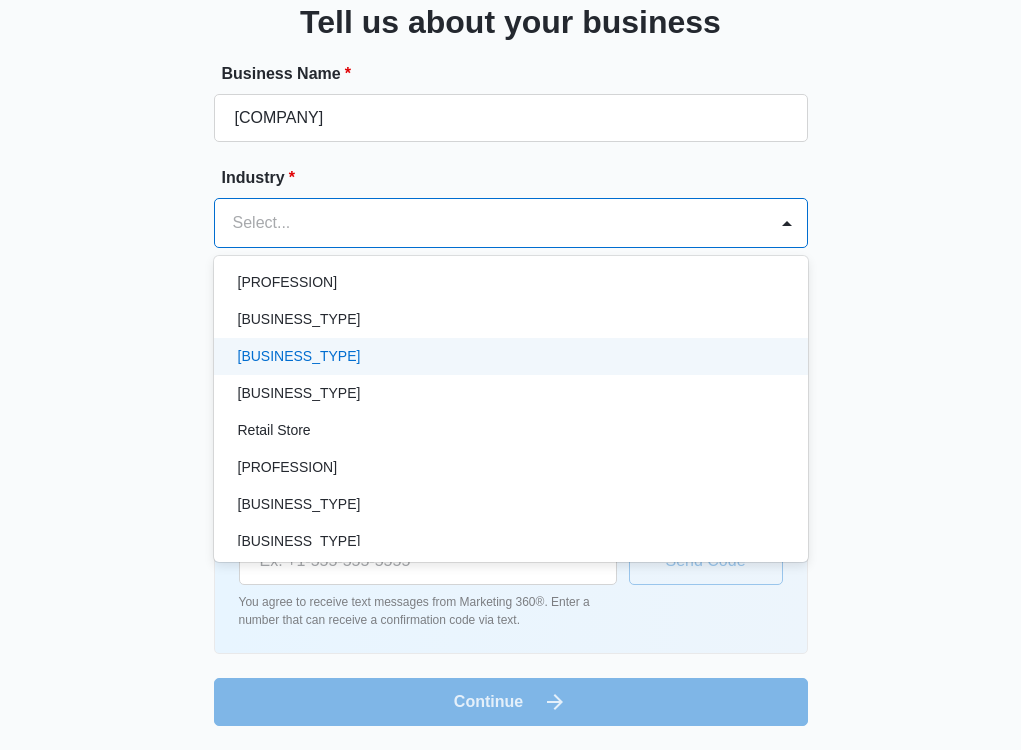 click on "Real Estate" at bounding box center (509, 356) 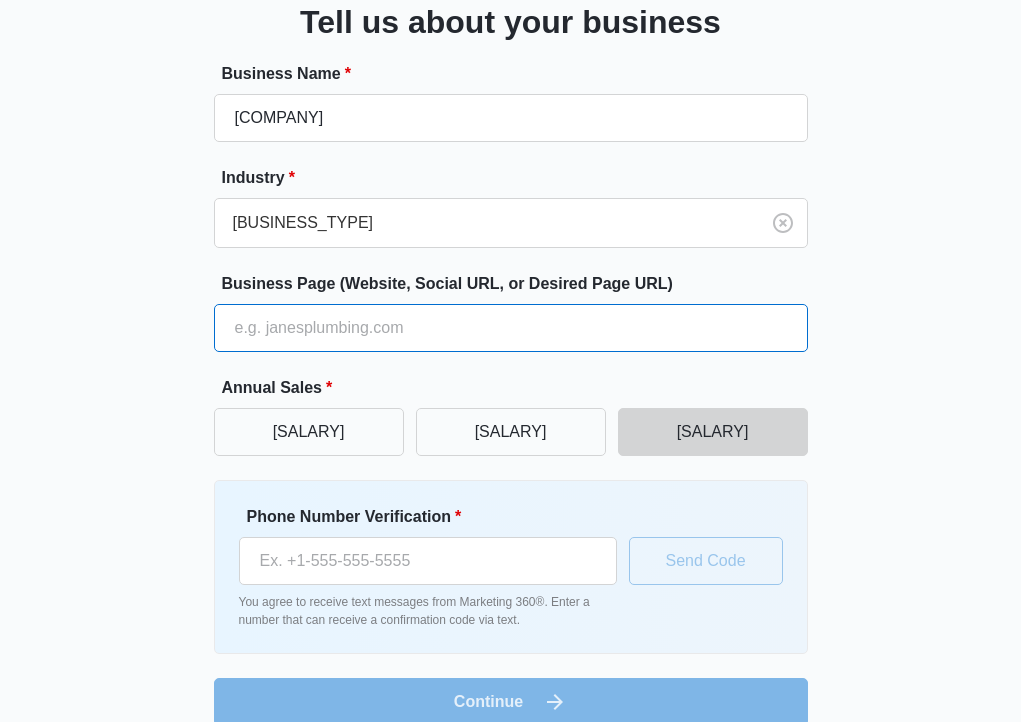 paste on "https://www.rapidmodul.com" 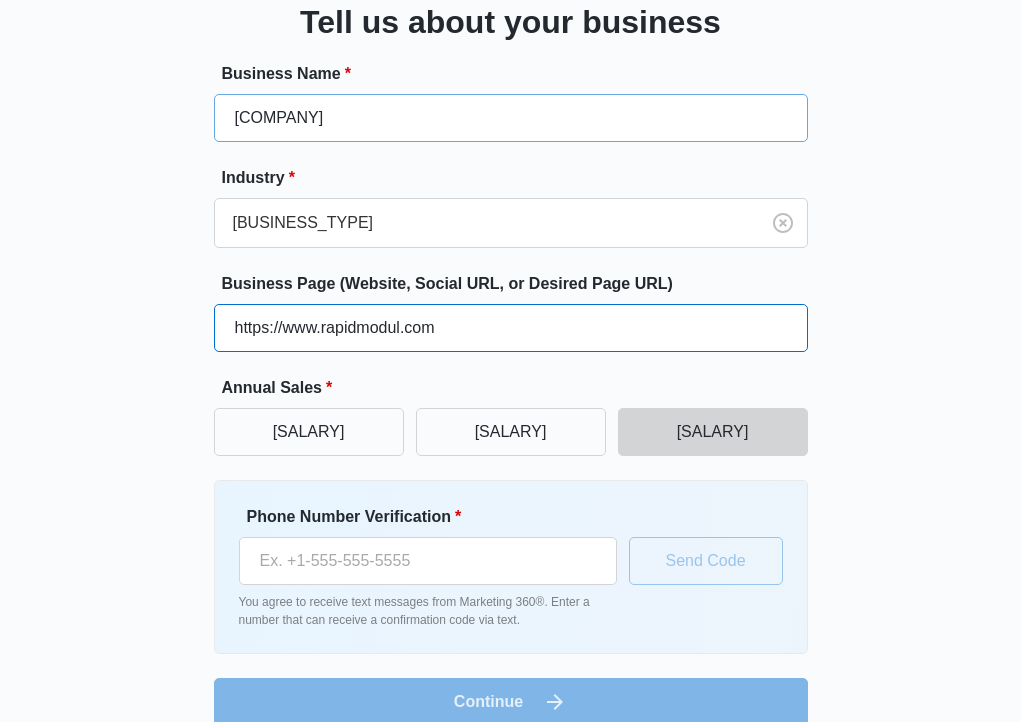 type on "https://www.rapidmodul.com" 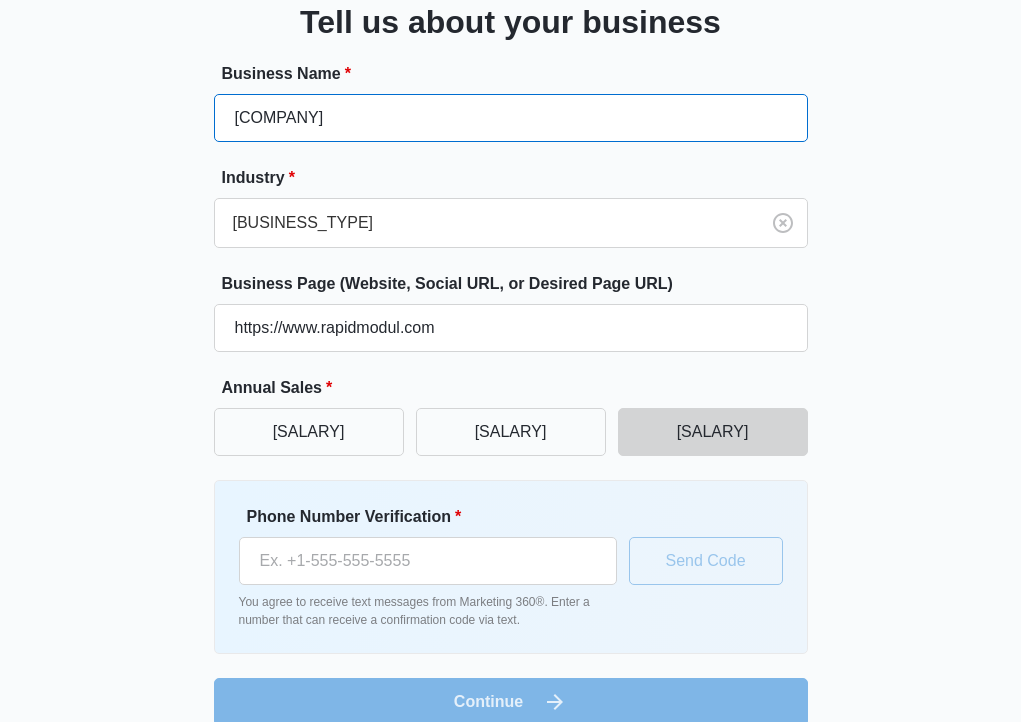click on "LAKEDROP LLC" at bounding box center (511, 118) 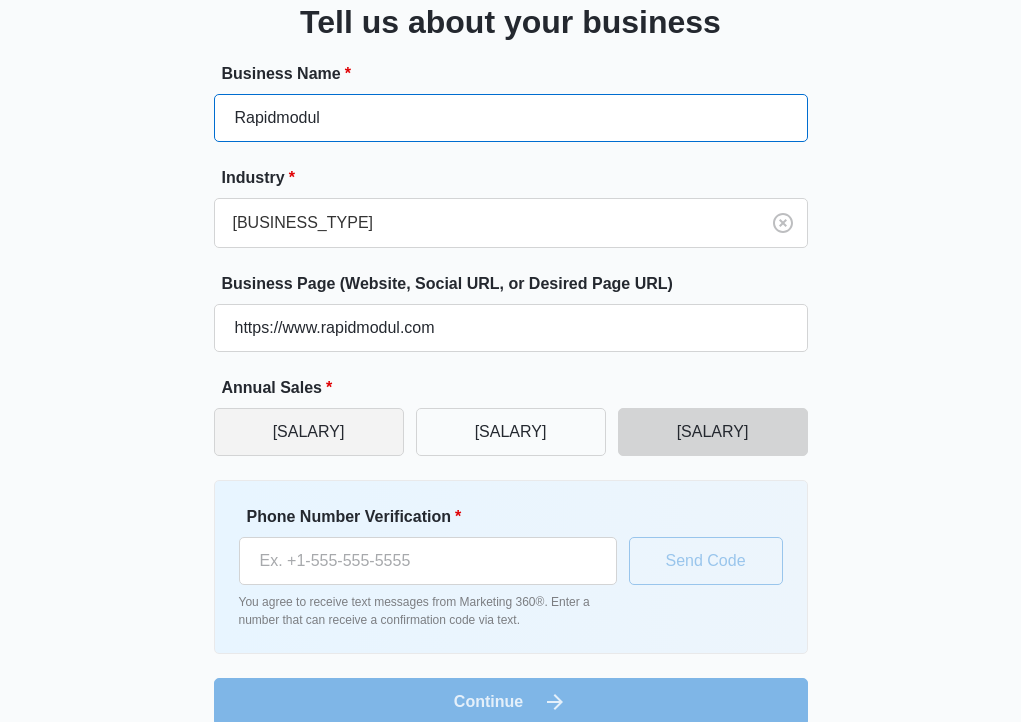type on "Rapidmodul" 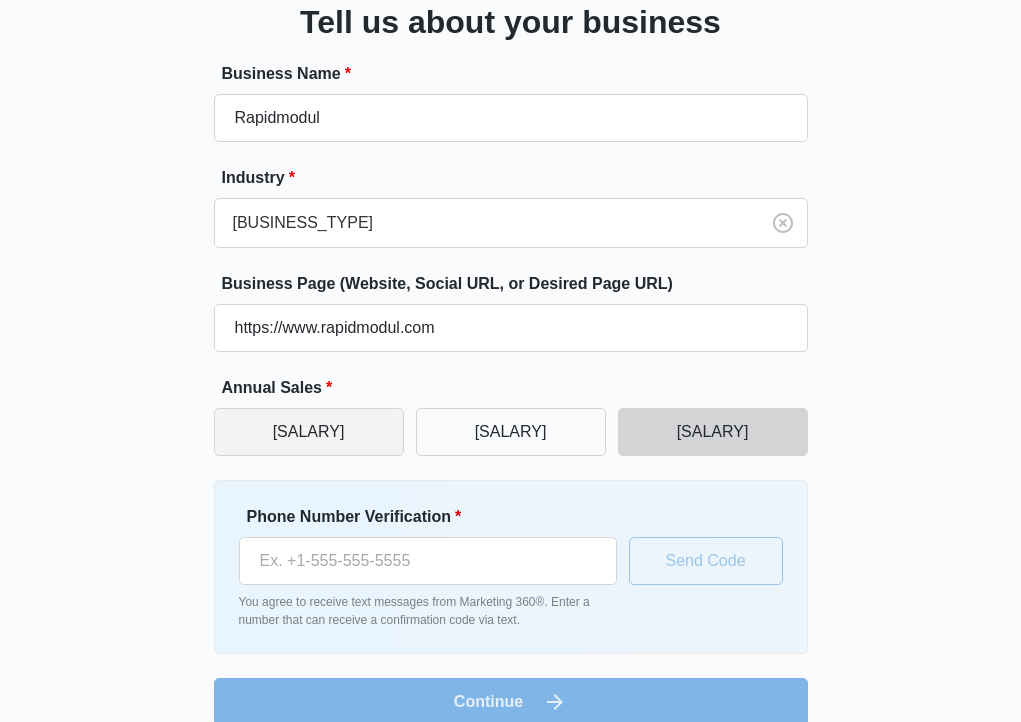 click on "$0-$100k" at bounding box center [309, 432] 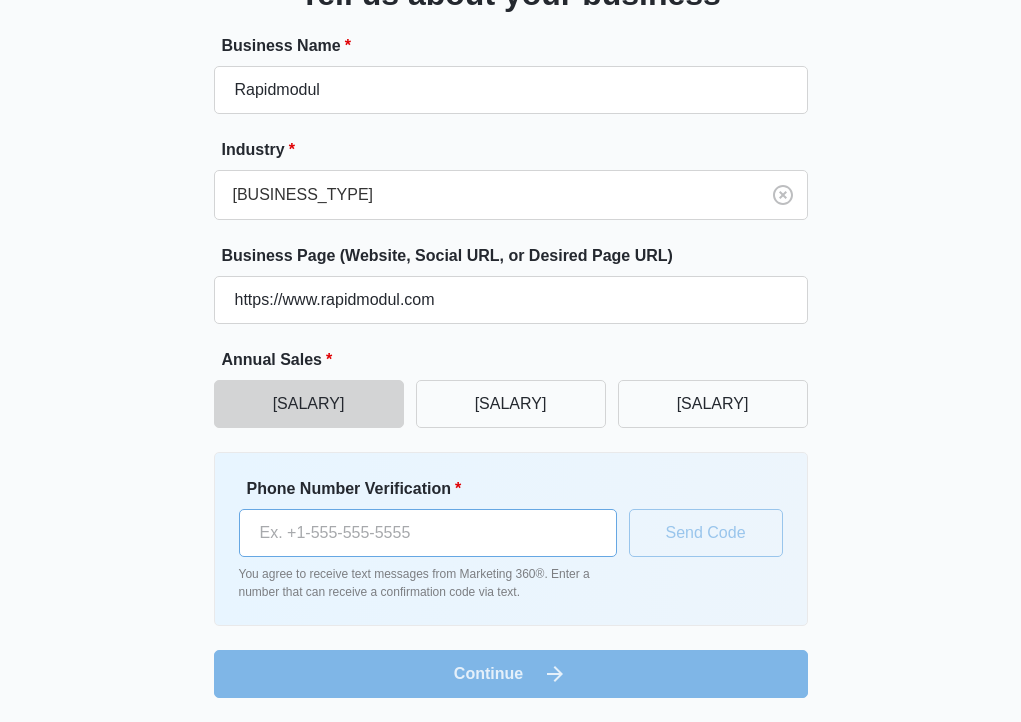 scroll, scrollTop: 174, scrollLeft: 0, axis: vertical 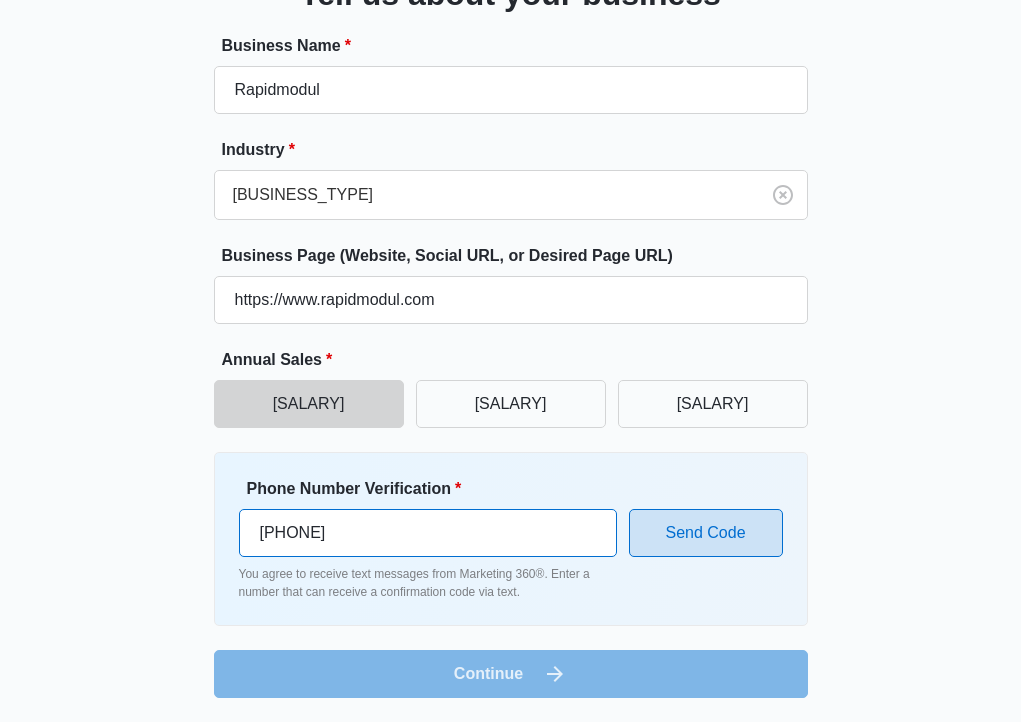 type on "(689) 254-3469" 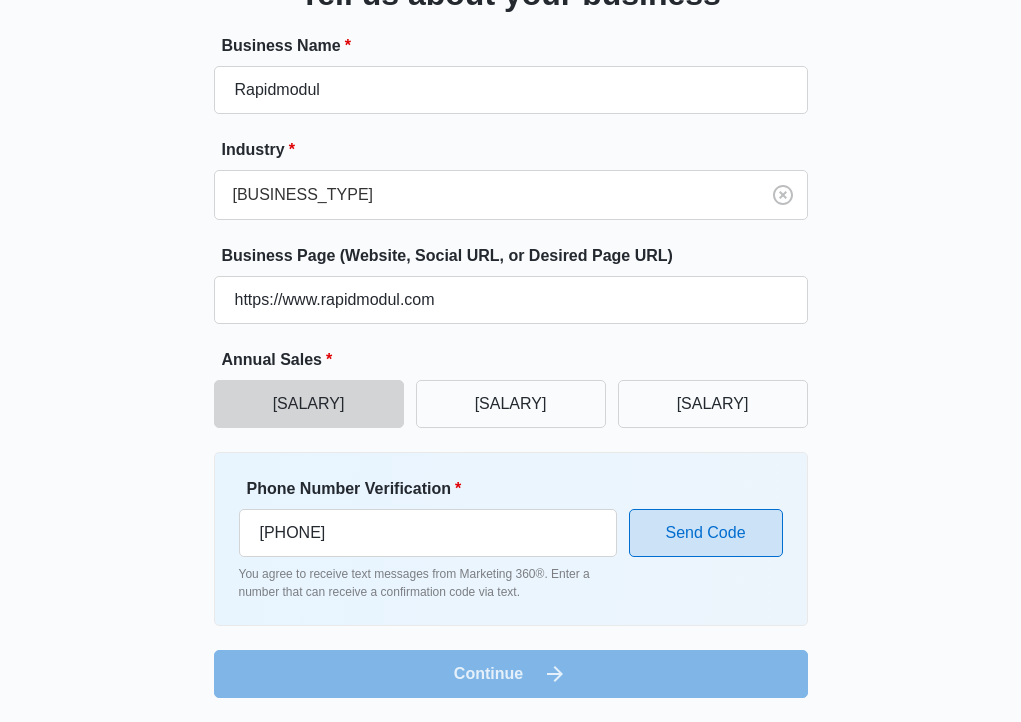 click on "Send Code" at bounding box center [706, 533] 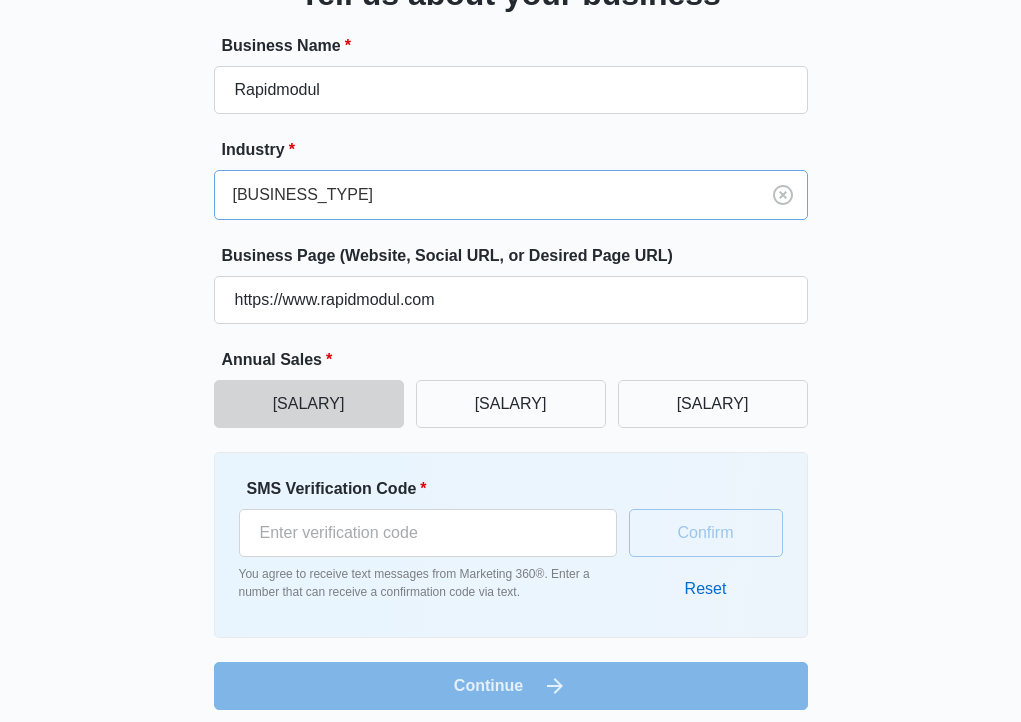 click at bounding box center (483, 195) 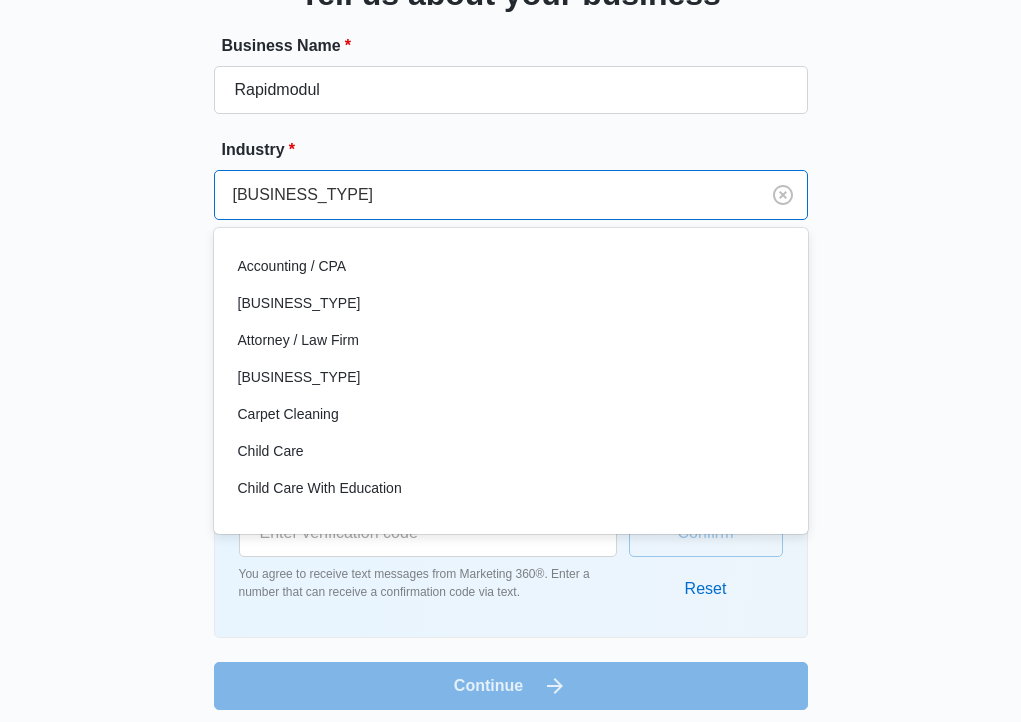 scroll, scrollTop: 0, scrollLeft: 0, axis: both 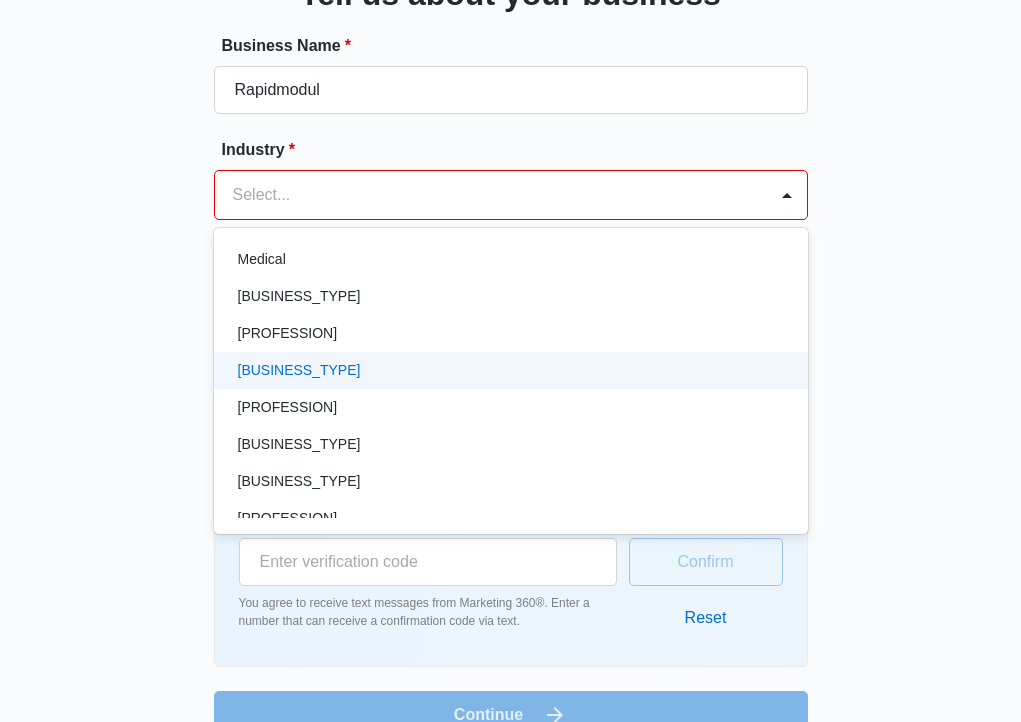 click on "Other" at bounding box center (509, 370) 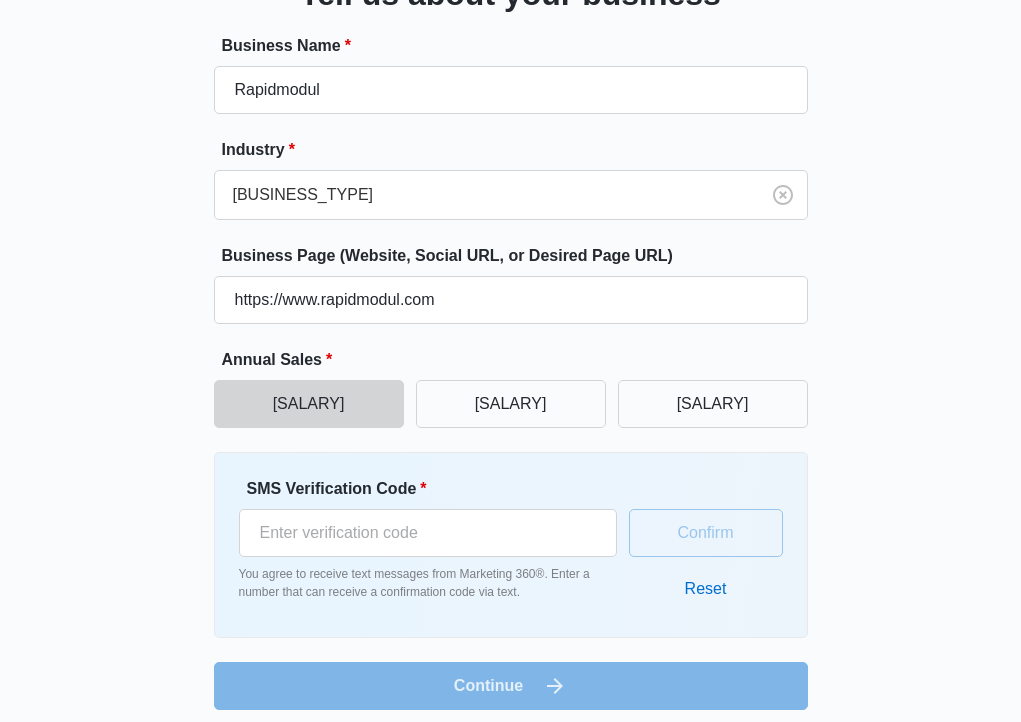 click on "Great to meet you, Ceyhun Tell us about your business Business Name * Rapidmodul Industry * Other Business Page (Website, Social URL, or Desired Page URL) https://www.rapidmodul.com Annual Sales * $0-$100k $100k-$250k $250k+ SMS Verification Code * You agree to receive text messages from Marketing 360®. Enter a number that can receive a confirmation code via text. Confirm Reset Continue" at bounding box center (511, 298) 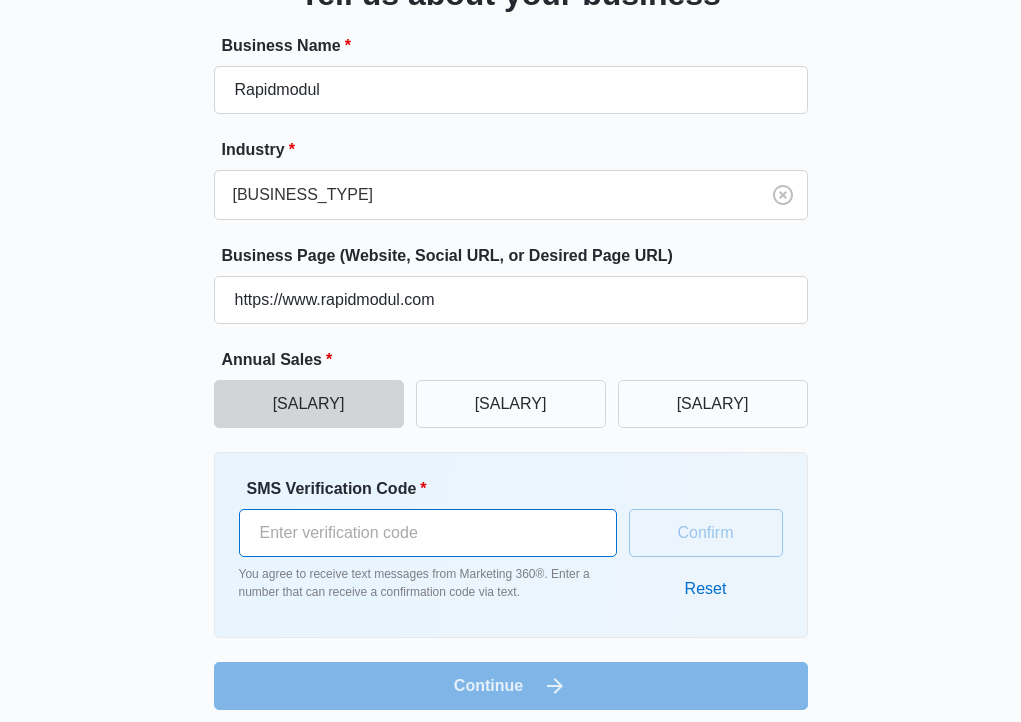 click on "SMS Verification Code *" at bounding box center [428, 533] 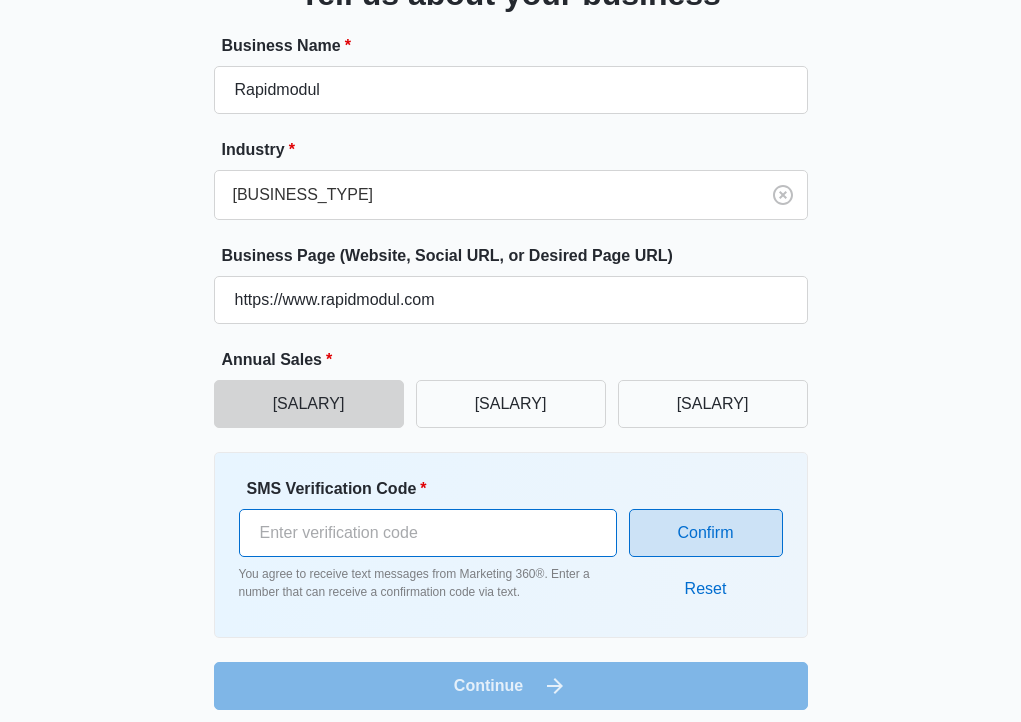 type on "548072" 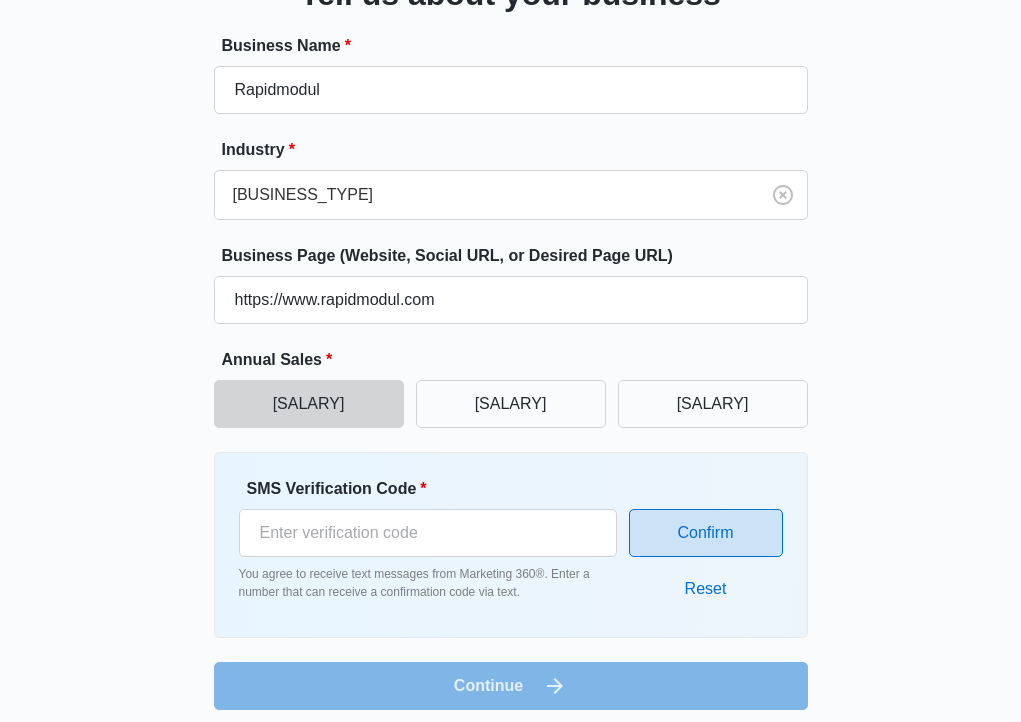 click on "Confirm" at bounding box center (706, 533) 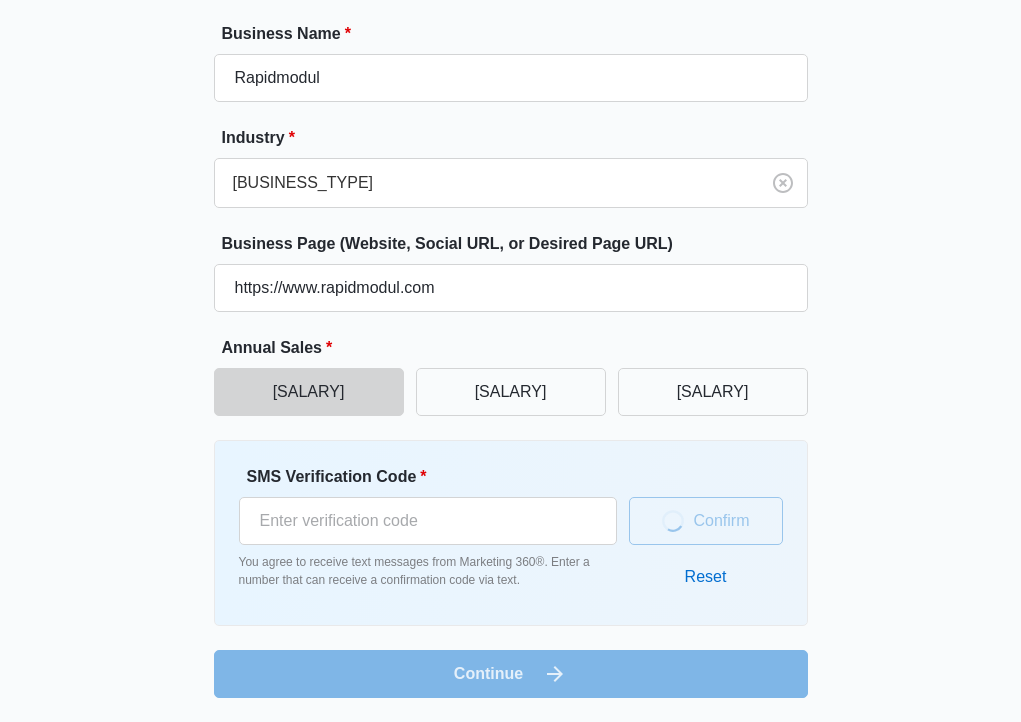 scroll, scrollTop: 174, scrollLeft: 0, axis: vertical 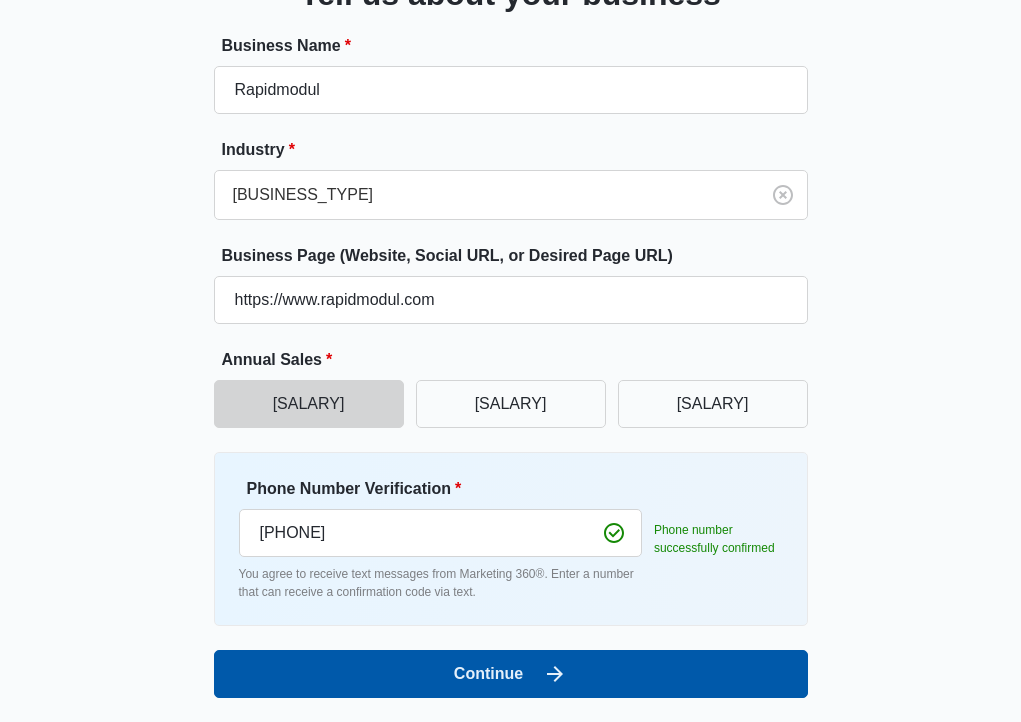 click on "Continue" at bounding box center [511, 674] 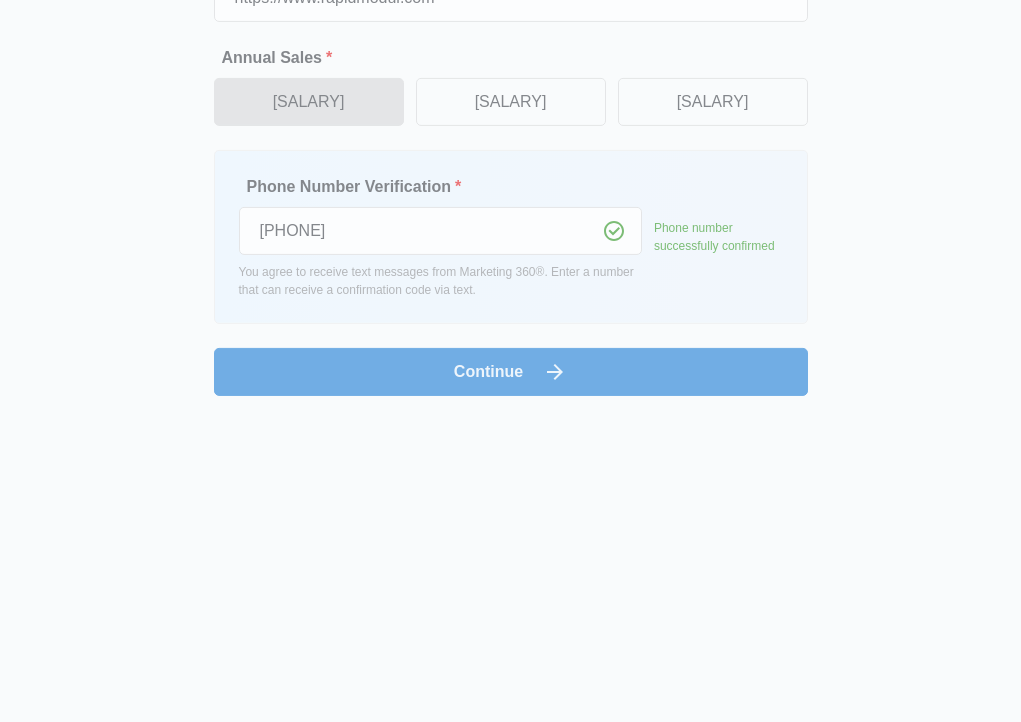 scroll, scrollTop: 0, scrollLeft: 0, axis: both 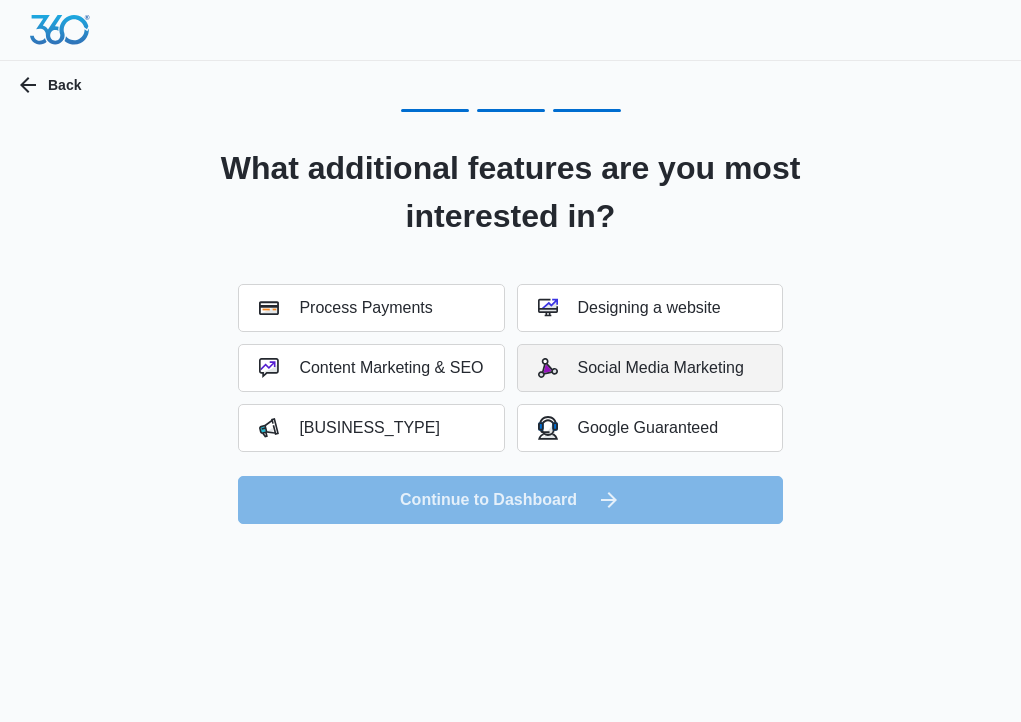 click on "Social Media Marketing" at bounding box center (650, 368) 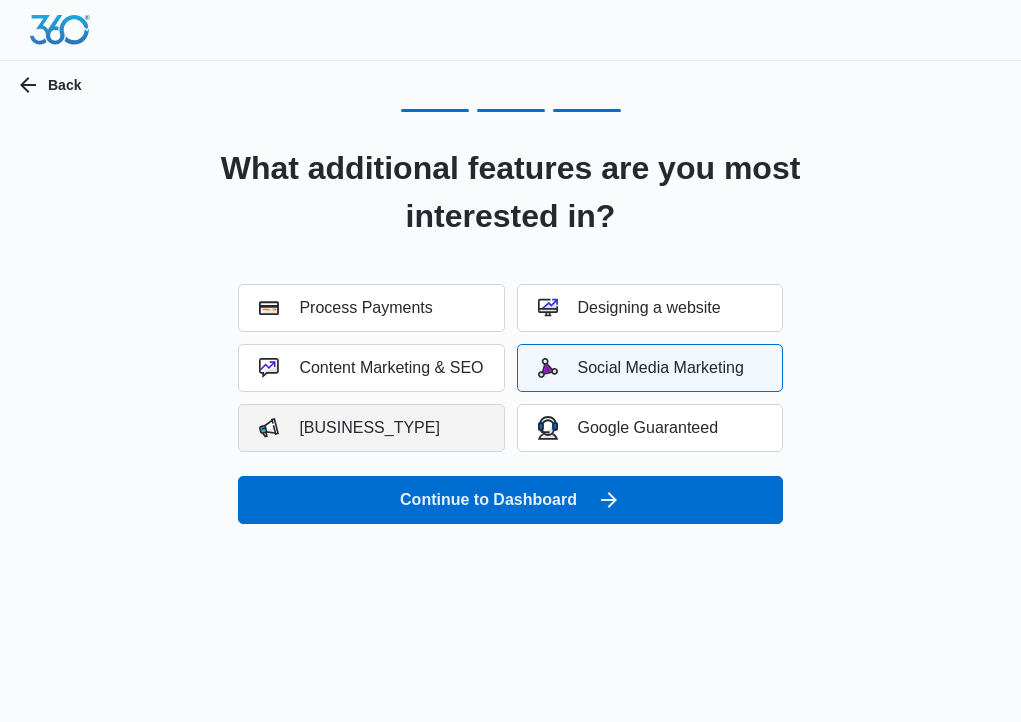 click on "Digital Advertising" at bounding box center [371, 428] 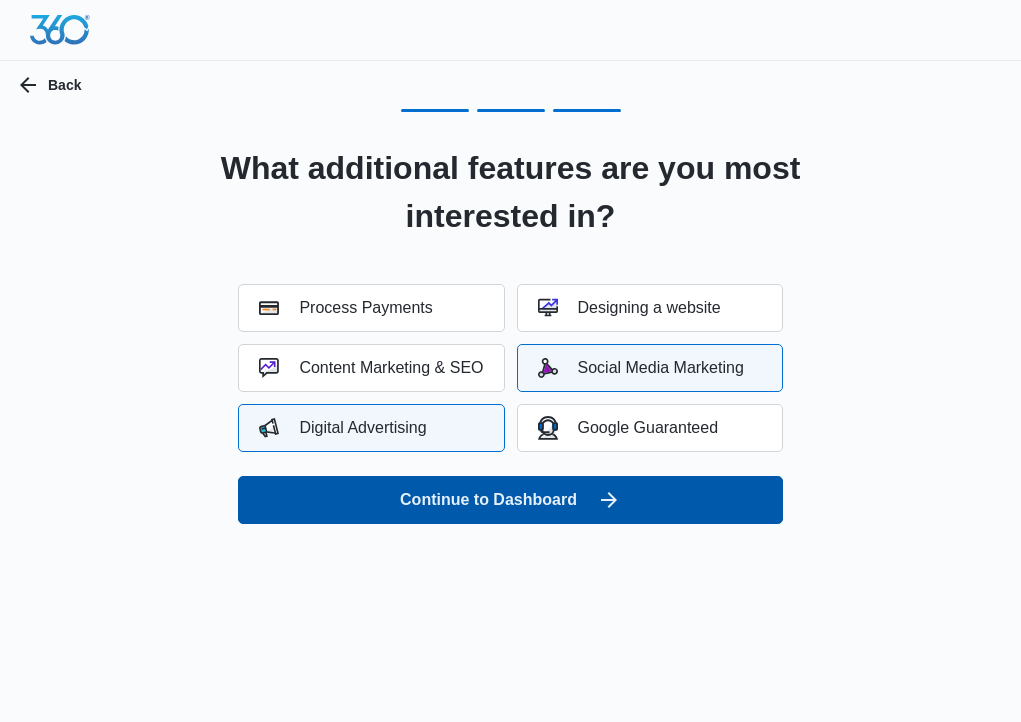 click on "Continue to Dashboard" at bounding box center [510, 500] 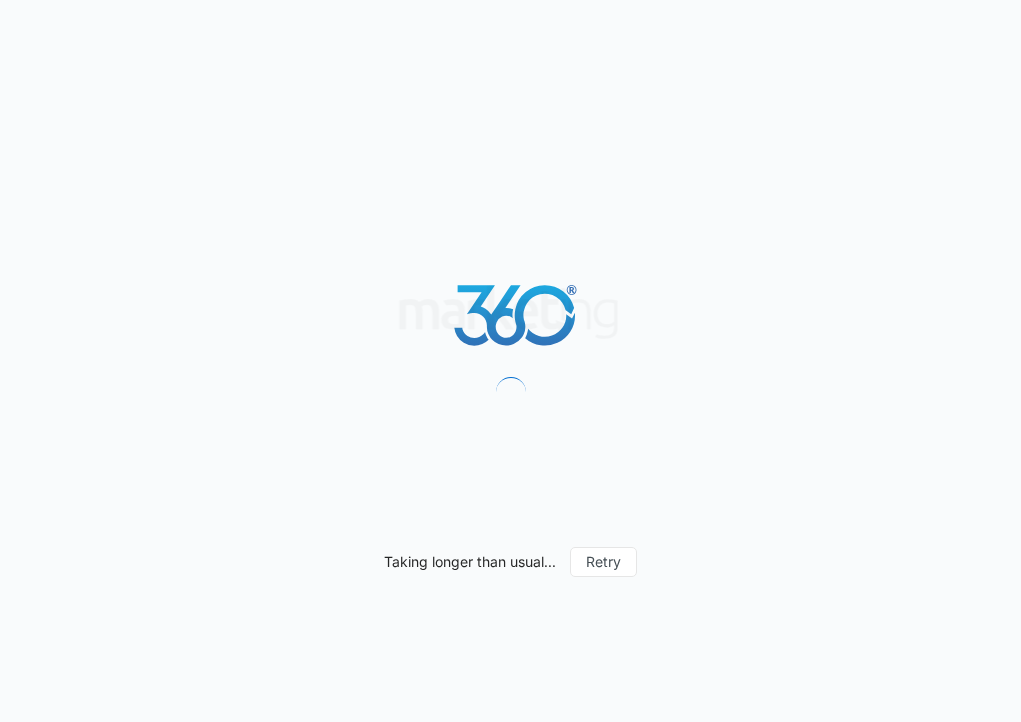 scroll, scrollTop: 0, scrollLeft: 0, axis: both 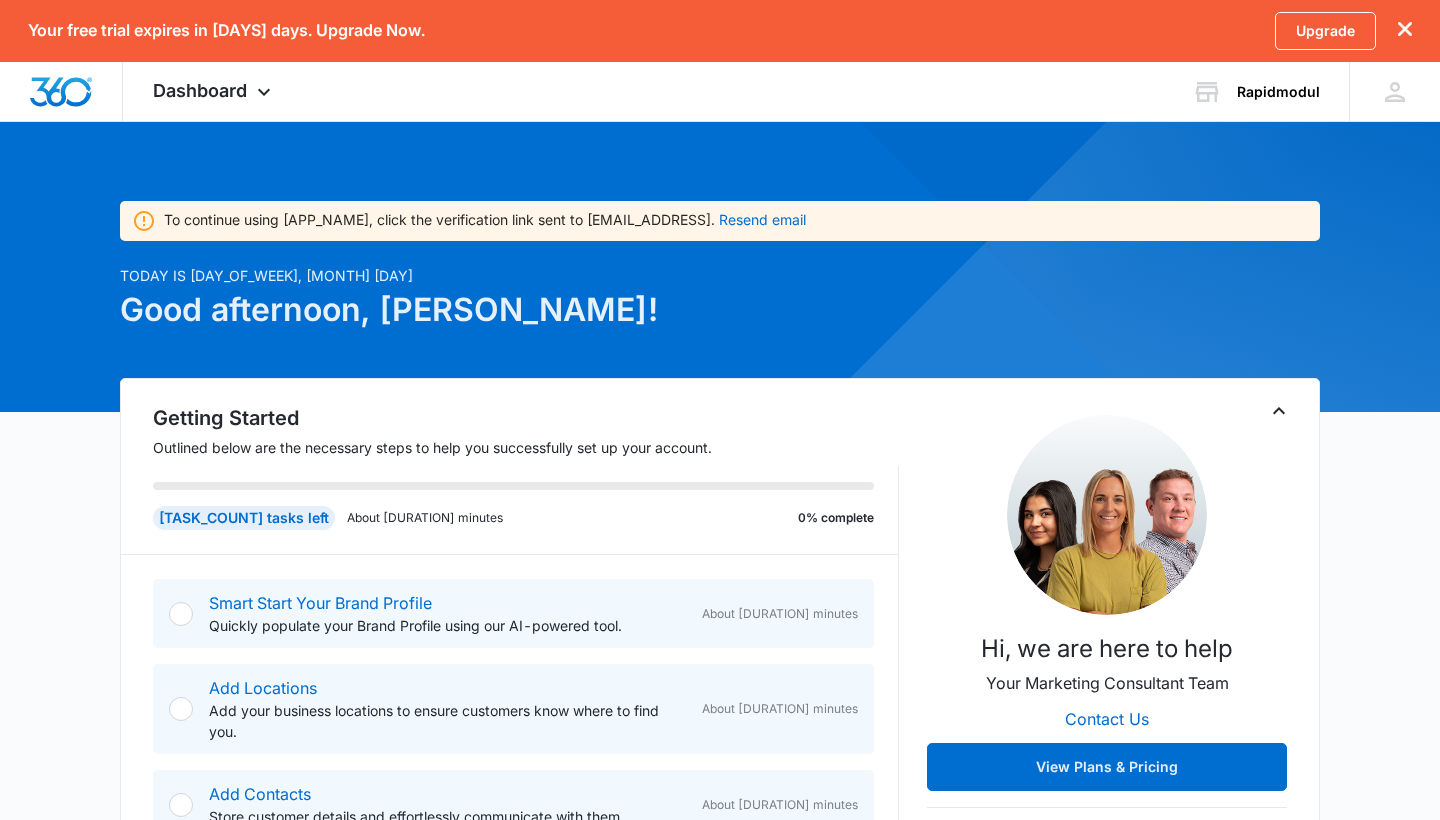 click at bounding box center (1279, 411) 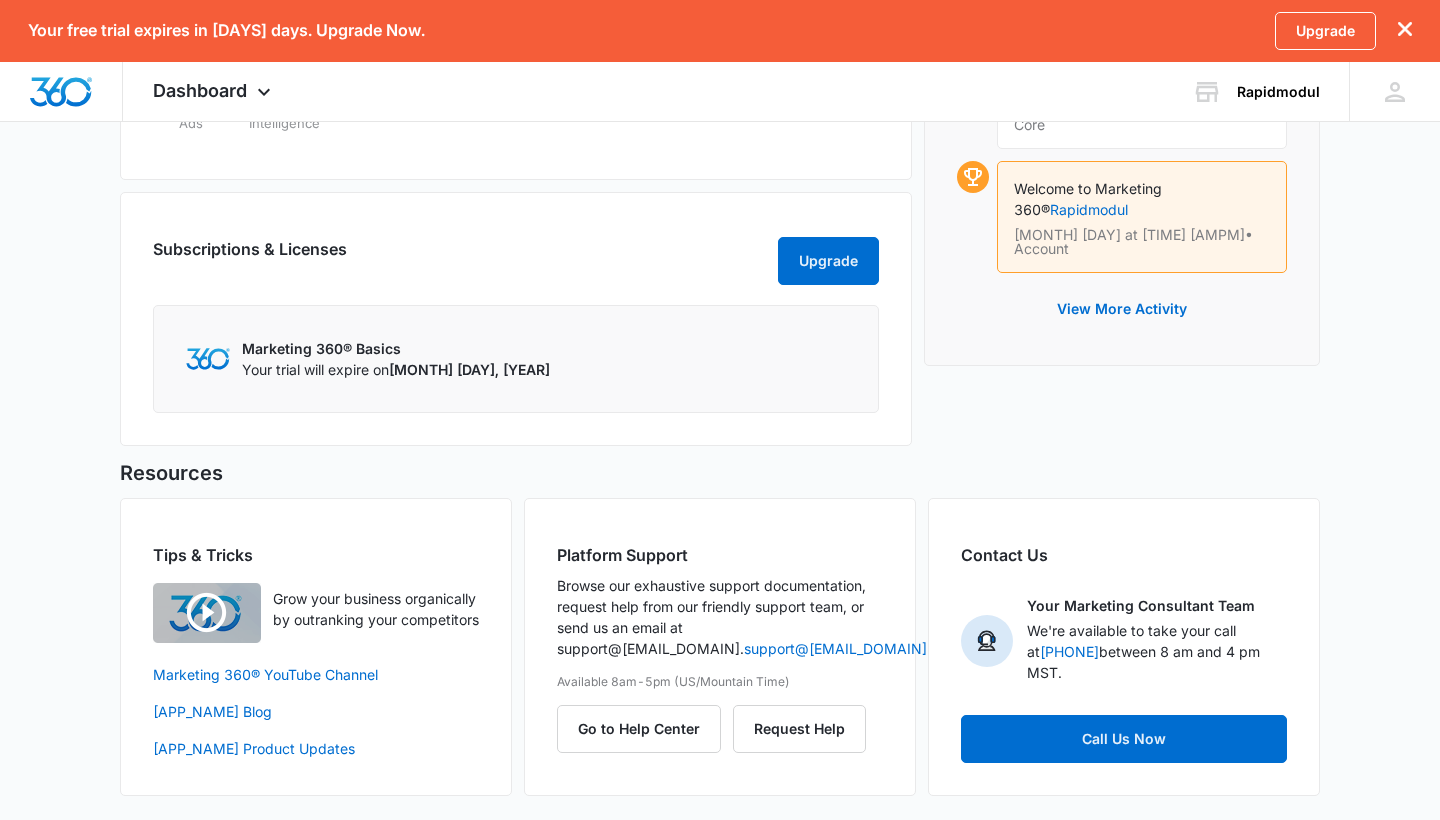 scroll, scrollTop: 741, scrollLeft: 0, axis: vertical 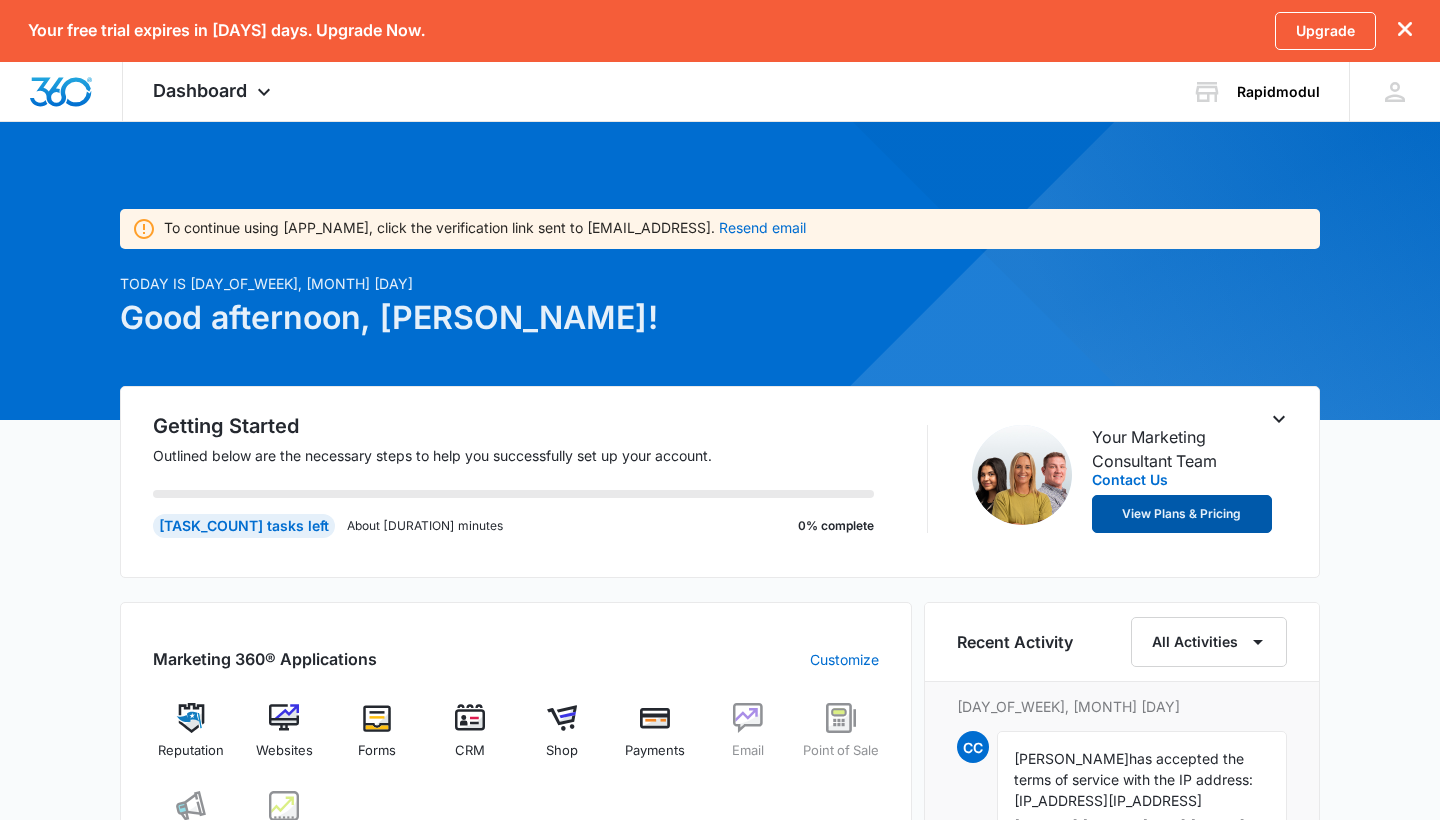 drag, startPoint x: 1123, startPoint y: 504, endPoint x: 1241, endPoint y: 517, distance: 118.71394 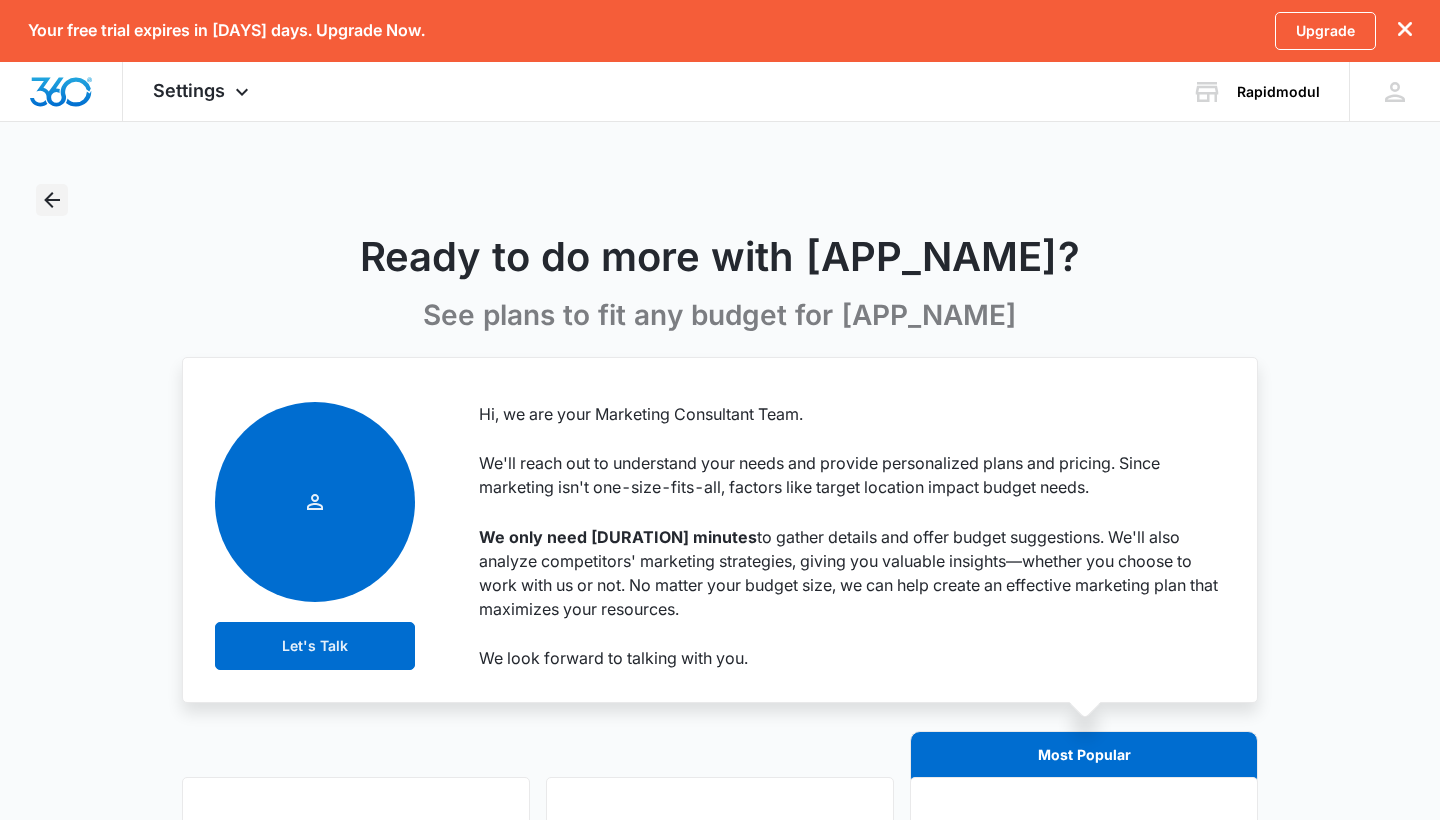 click at bounding box center [52, 200] 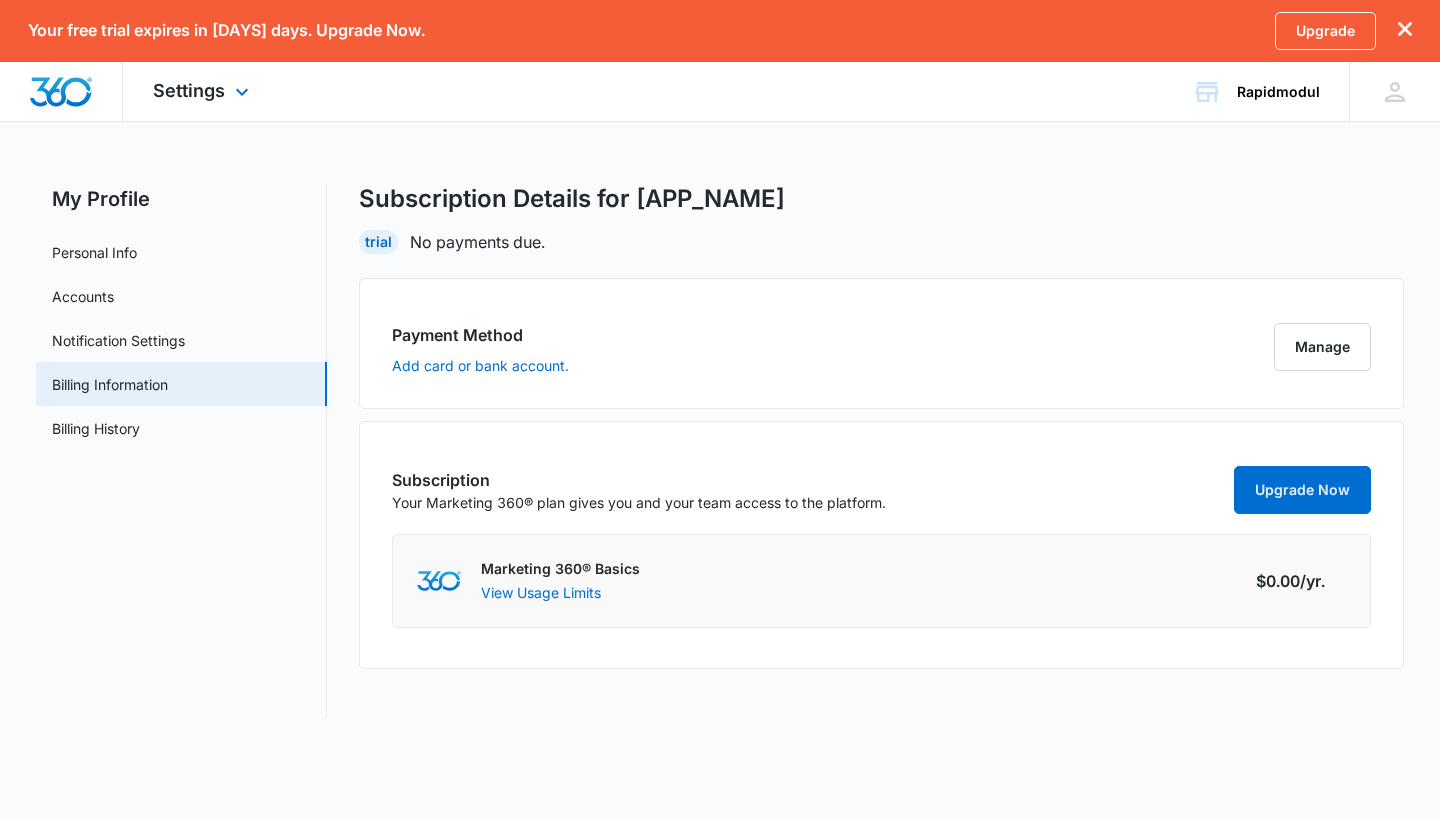 click at bounding box center [61, 91] 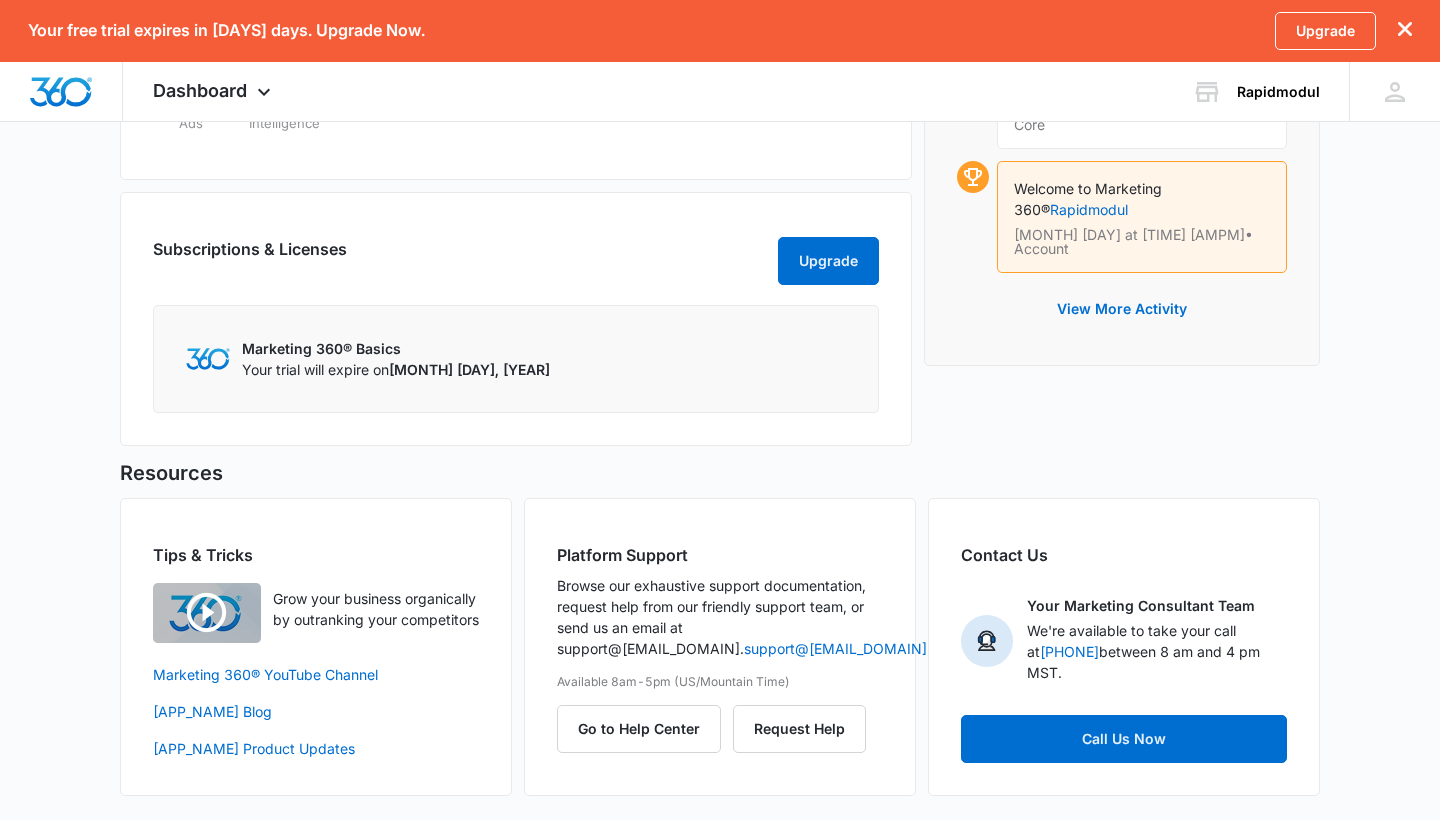 scroll, scrollTop: 1140, scrollLeft: 0, axis: vertical 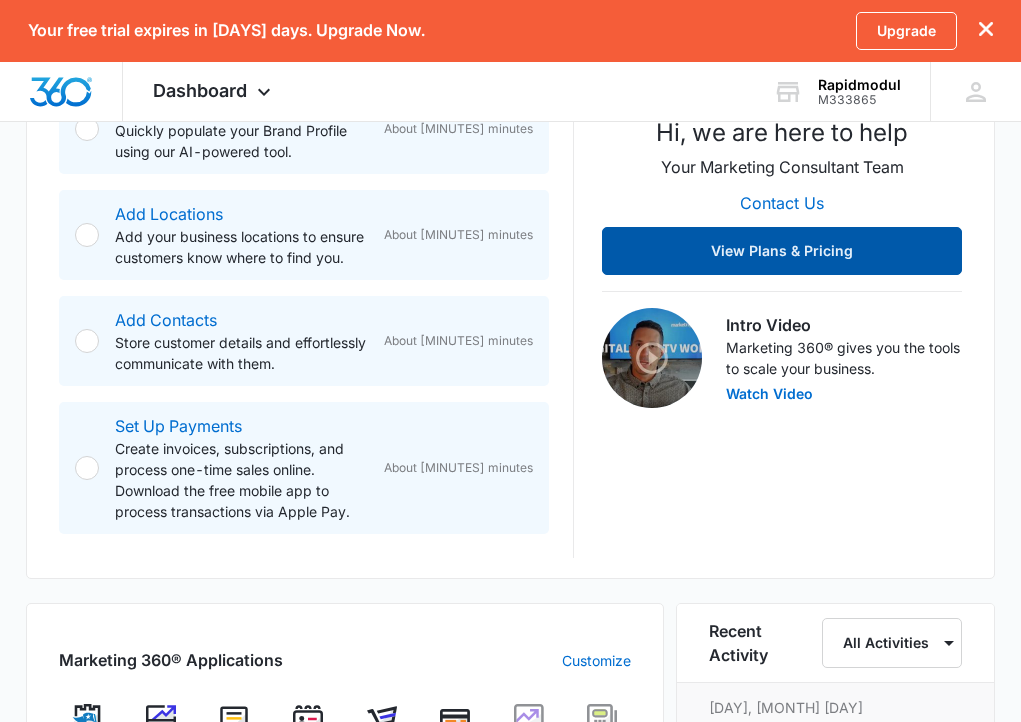 click on "View Plans & Pricing" at bounding box center [782, 251] 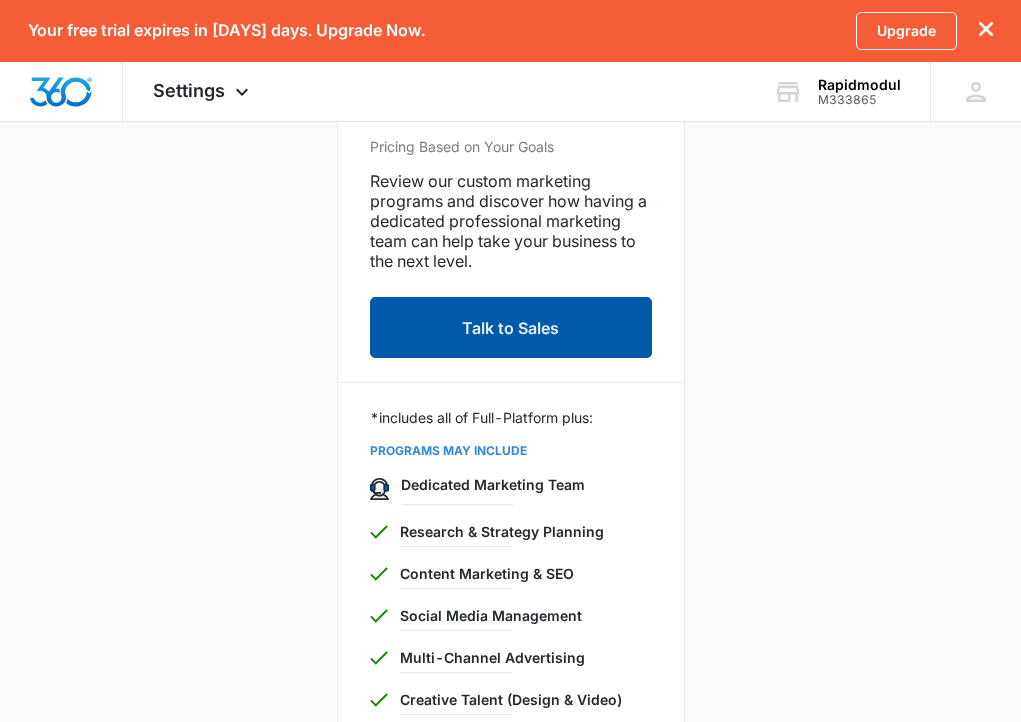 scroll, scrollTop: 1863, scrollLeft: 0, axis: vertical 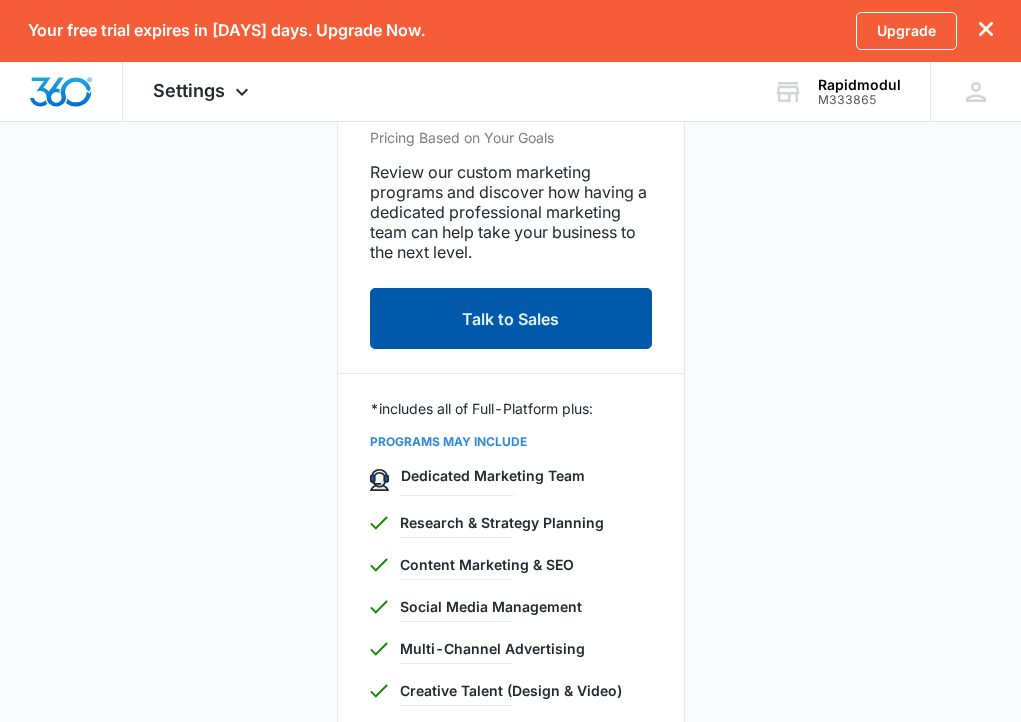 click on "Talk to Sales" at bounding box center (511, 318) 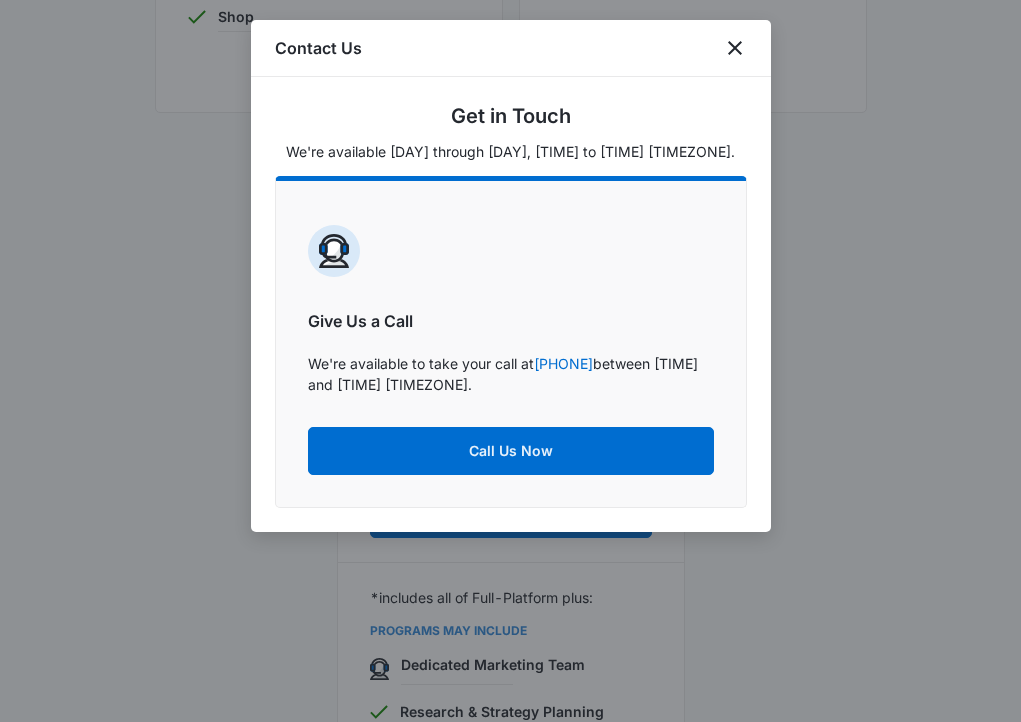 scroll, scrollTop: 1668, scrollLeft: 0, axis: vertical 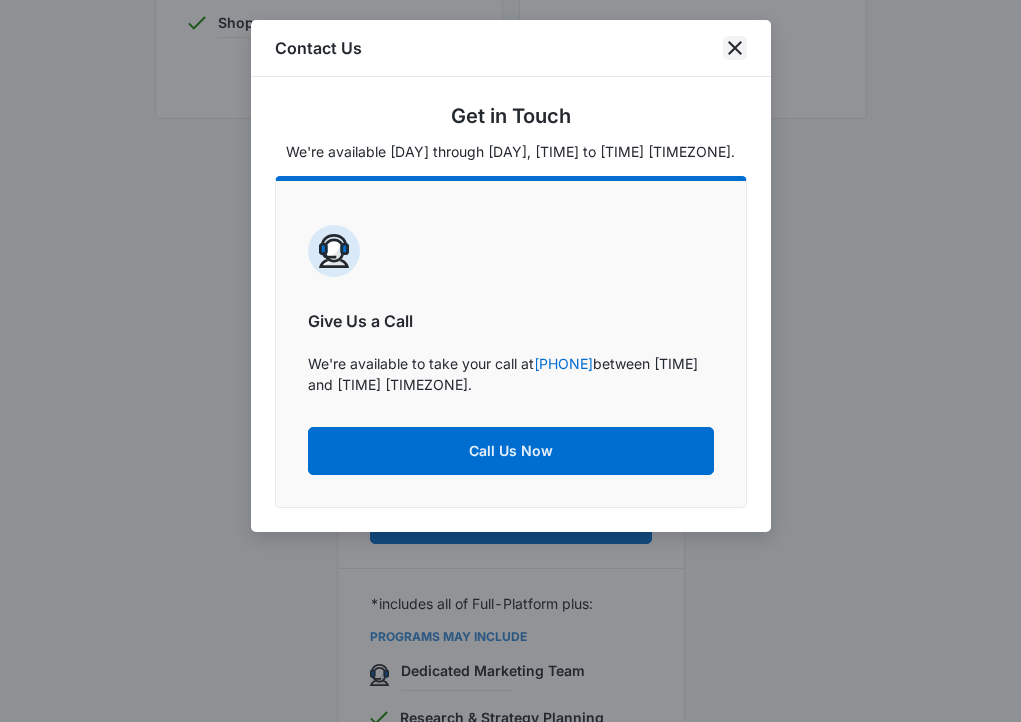click at bounding box center (735, 48) 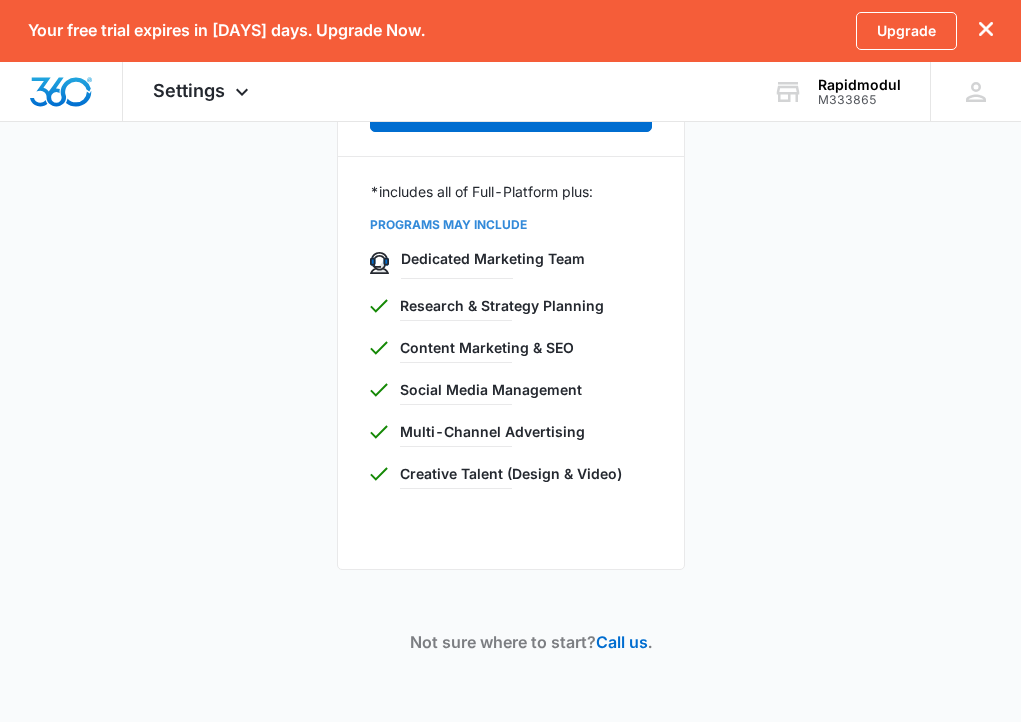 scroll, scrollTop: 2079, scrollLeft: 0, axis: vertical 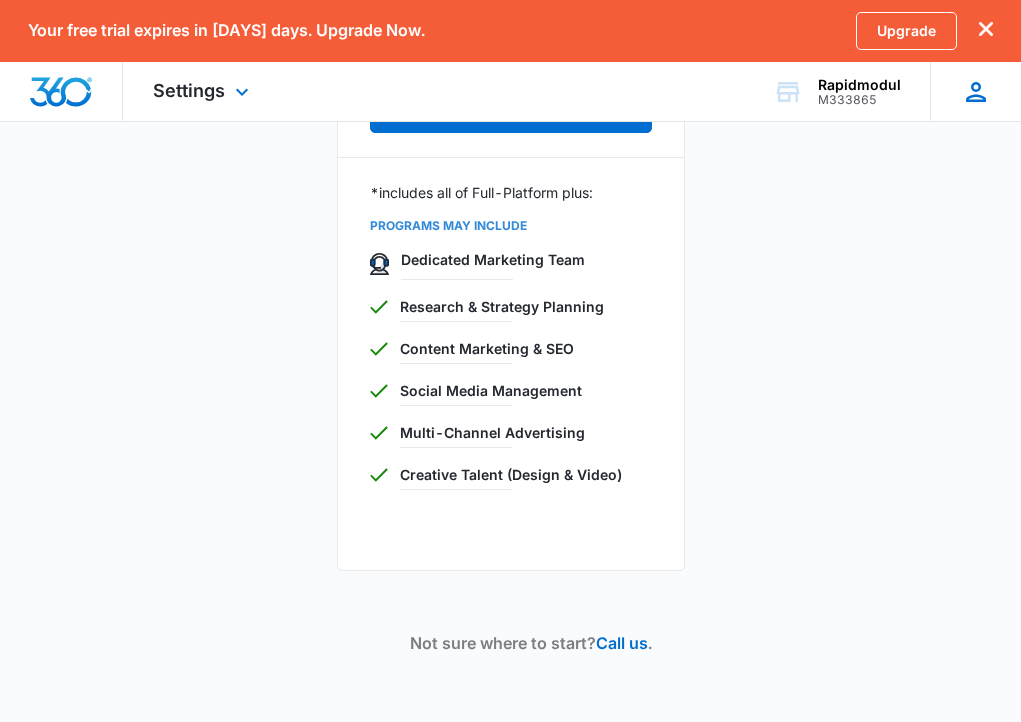 click on "CC Ceyhun Colak ceyhun@lakedropfl.com My Profile Notifications Support Logout Terms & Conditions   •   Privacy Policy" at bounding box center (975, 91) 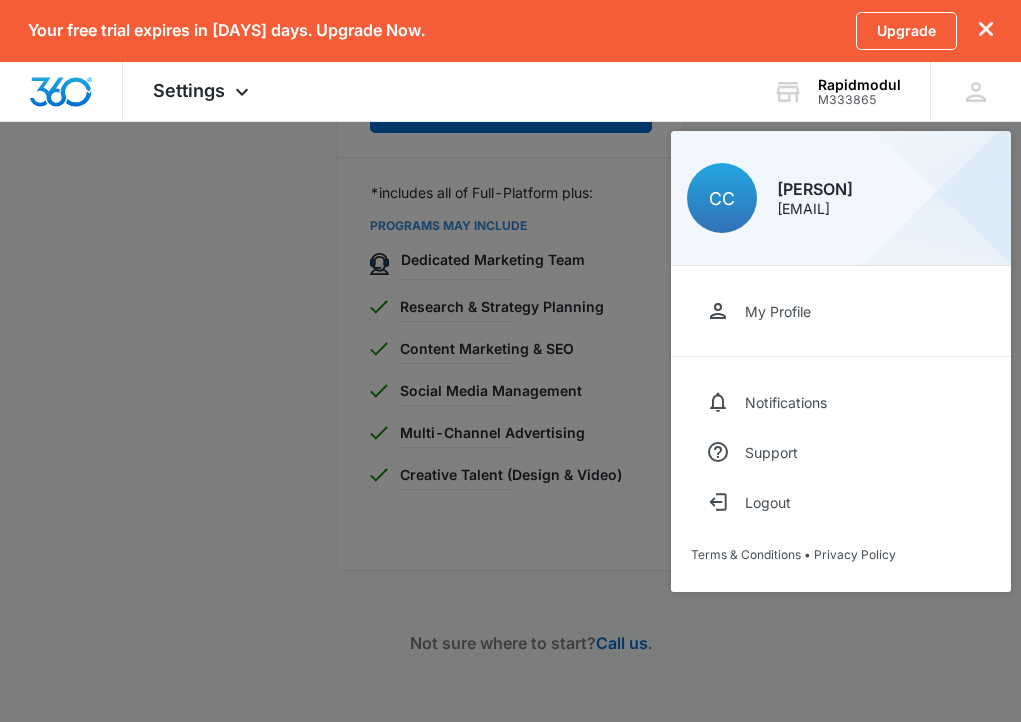 click at bounding box center [510, 361] 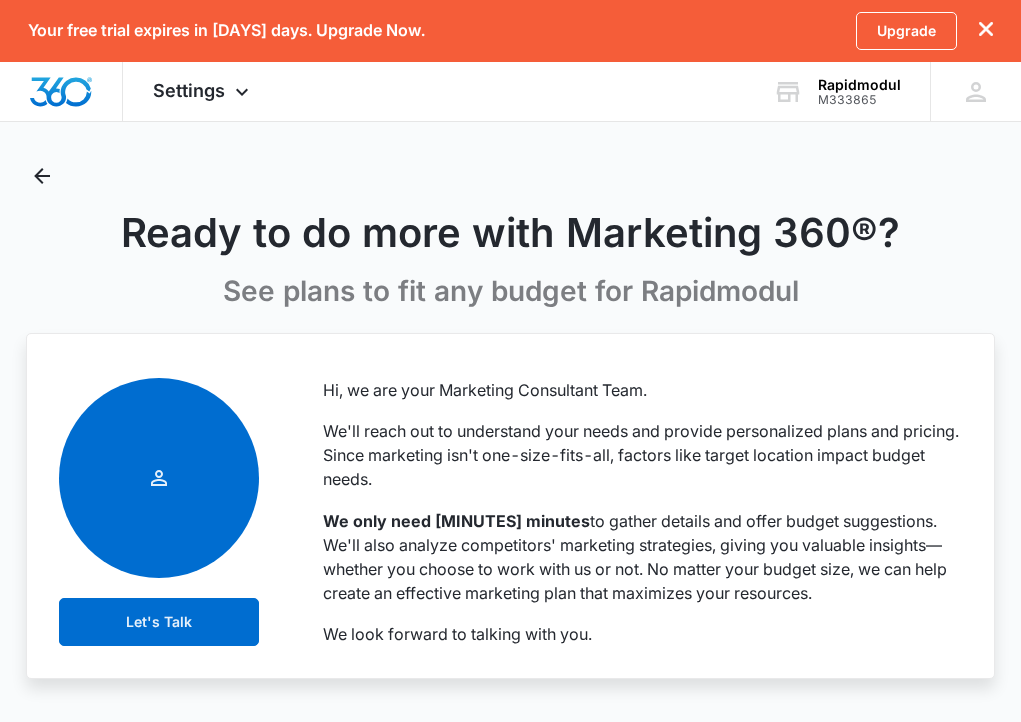 scroll, scrollTop: 25, scrollLeft: 0, axis: vertical 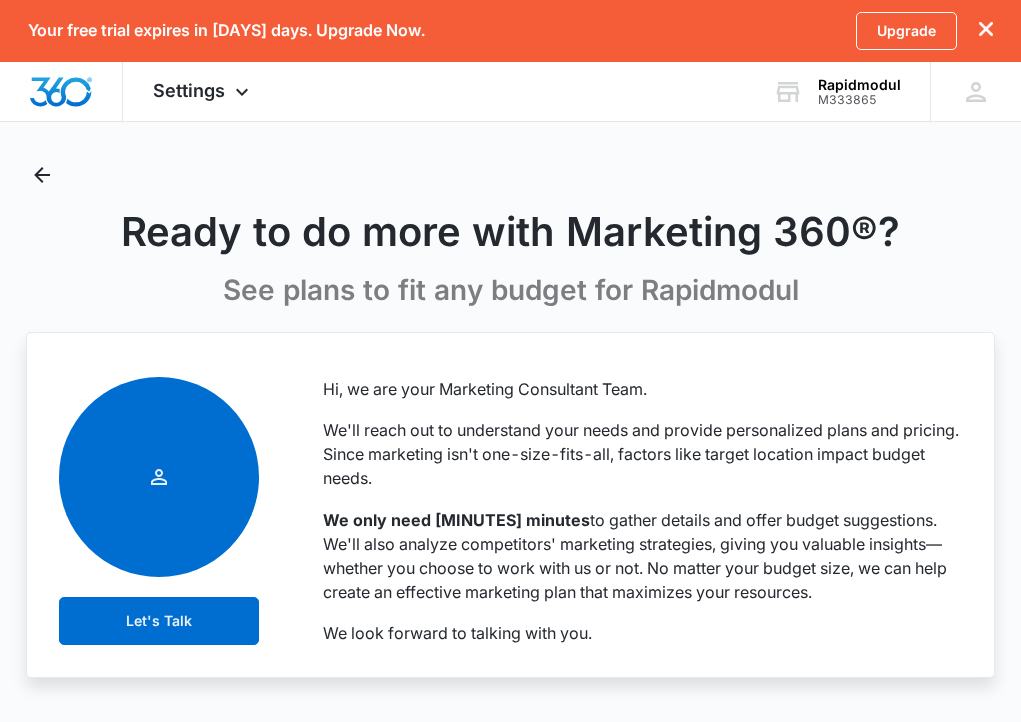 click on "Let's Talk" at bounding box center (159, 511) 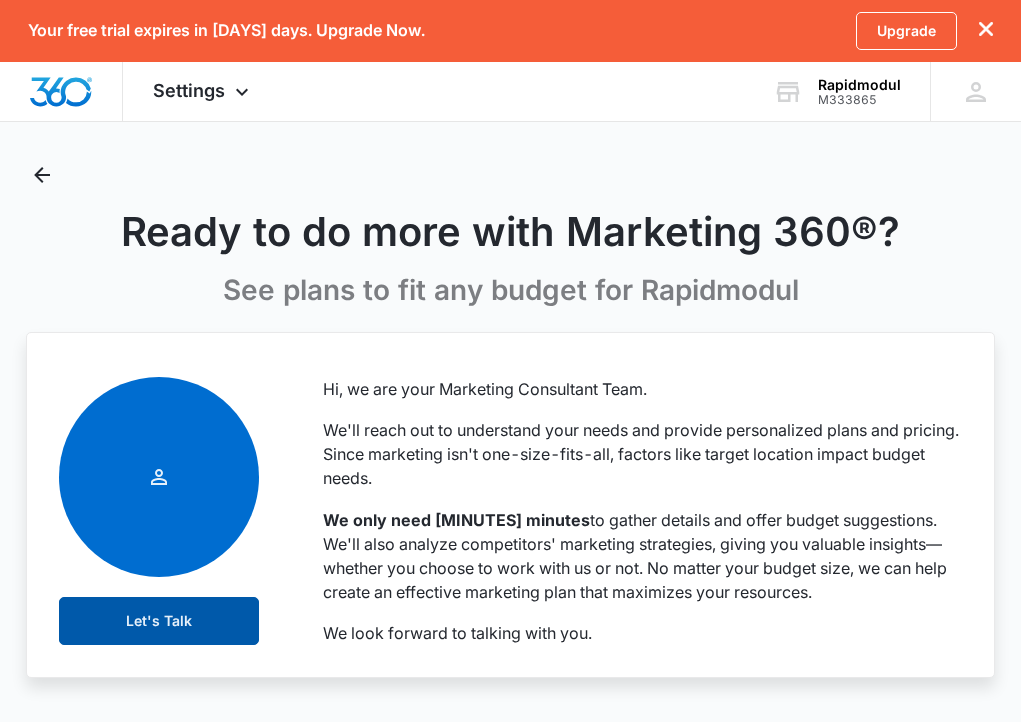 click on "Let's Talk" at bounding box center [159, 621] 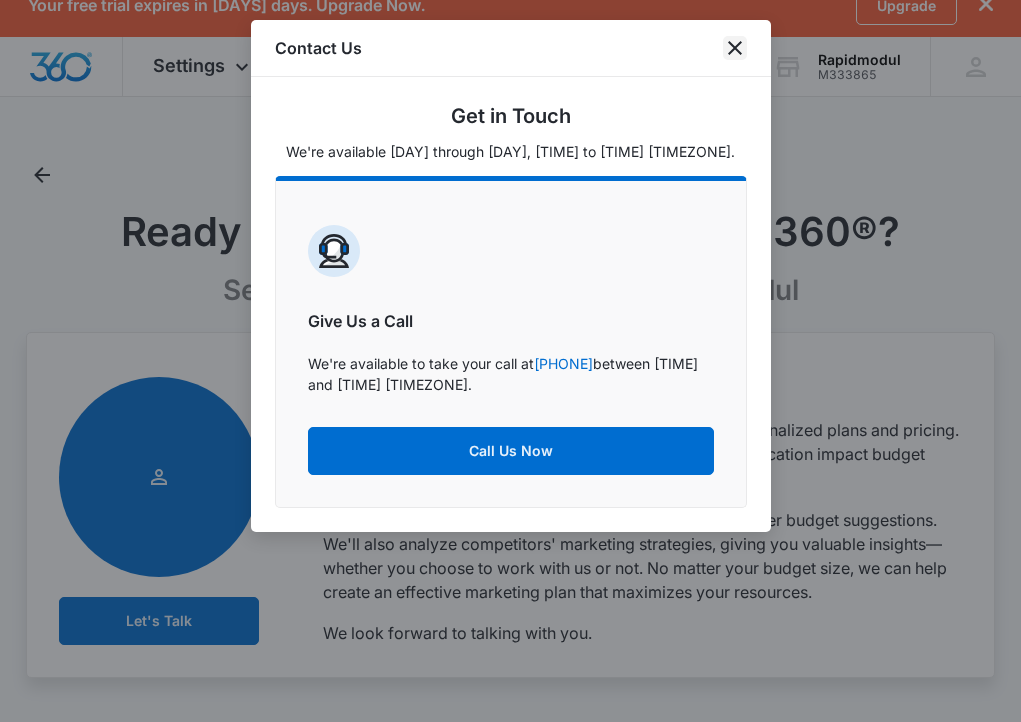 click at bounding box center [735, 48] 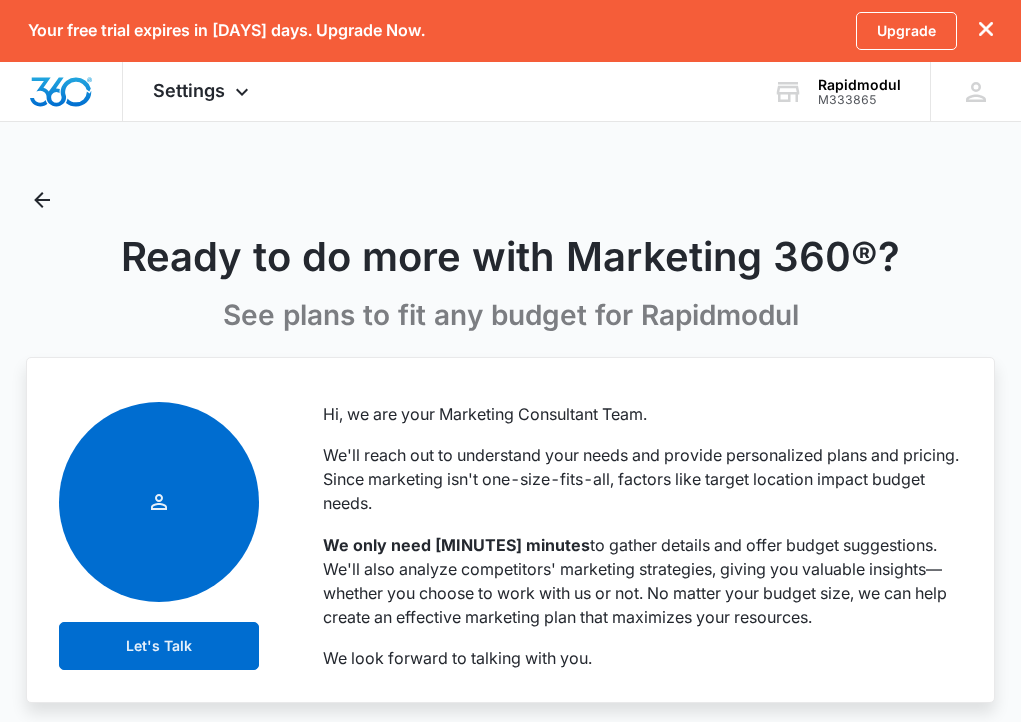 scroll, scrollTop: 0, scrollLeft: 0, axis: both 